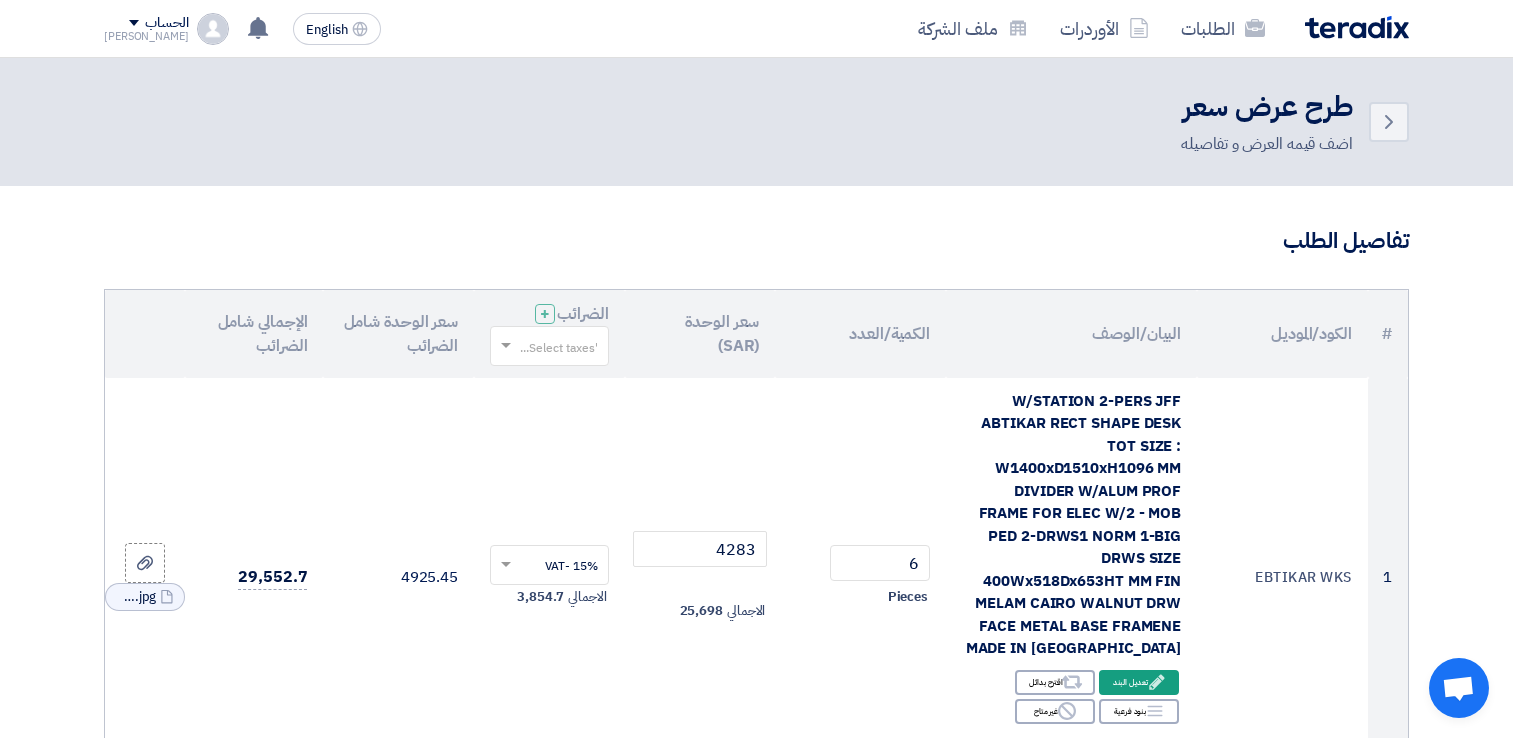 scroll, scrollTop: 0, scrollLeft: 0, axis: both 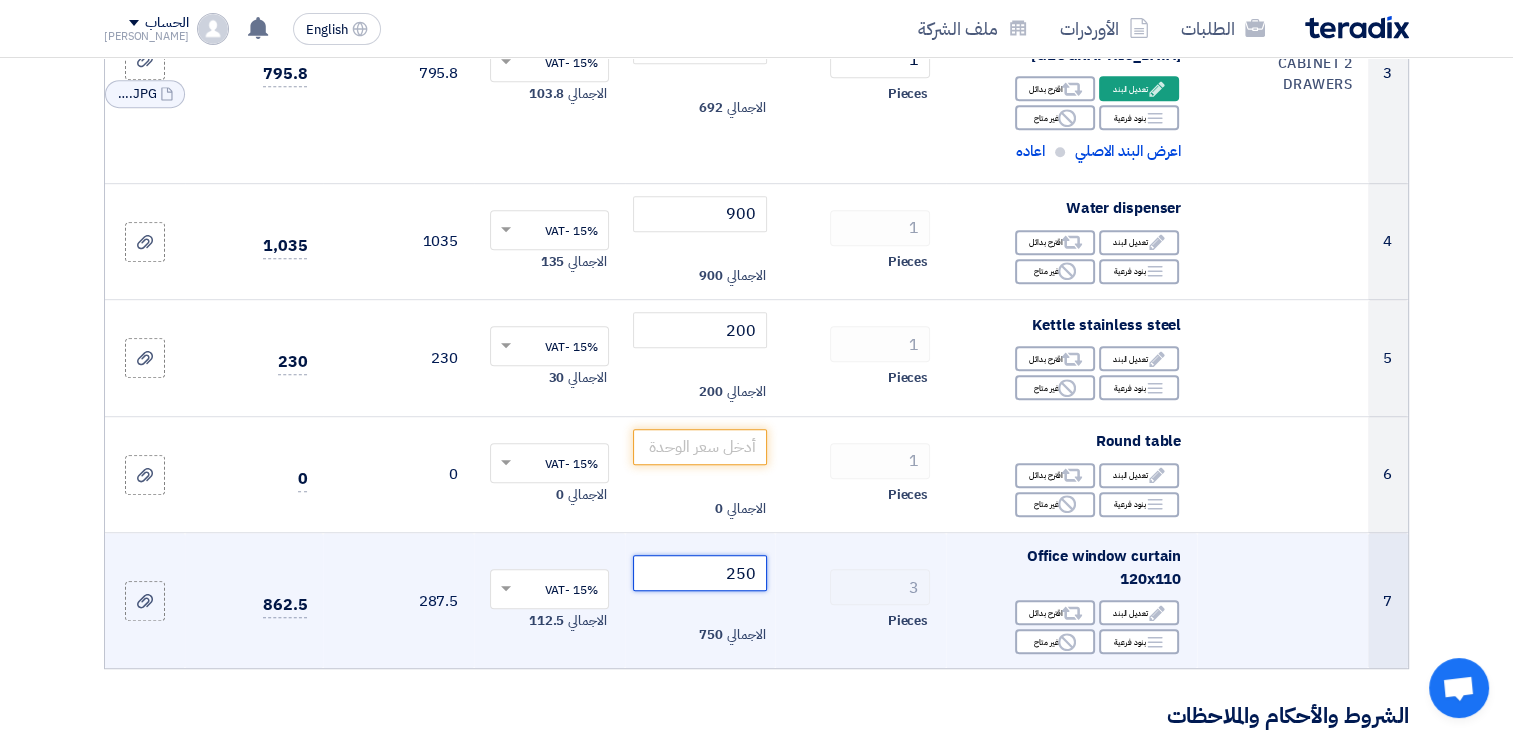 click on "250" 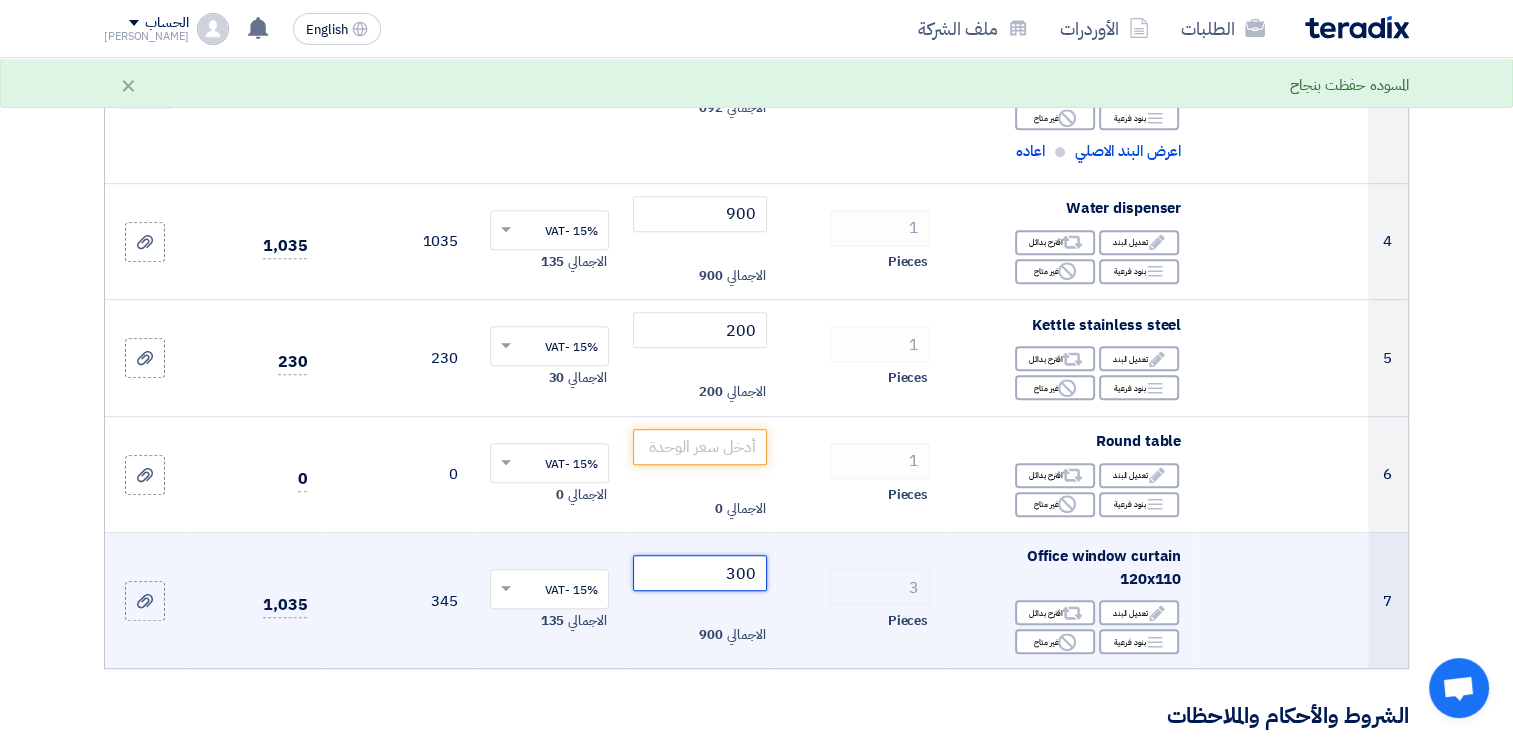 type on "300" 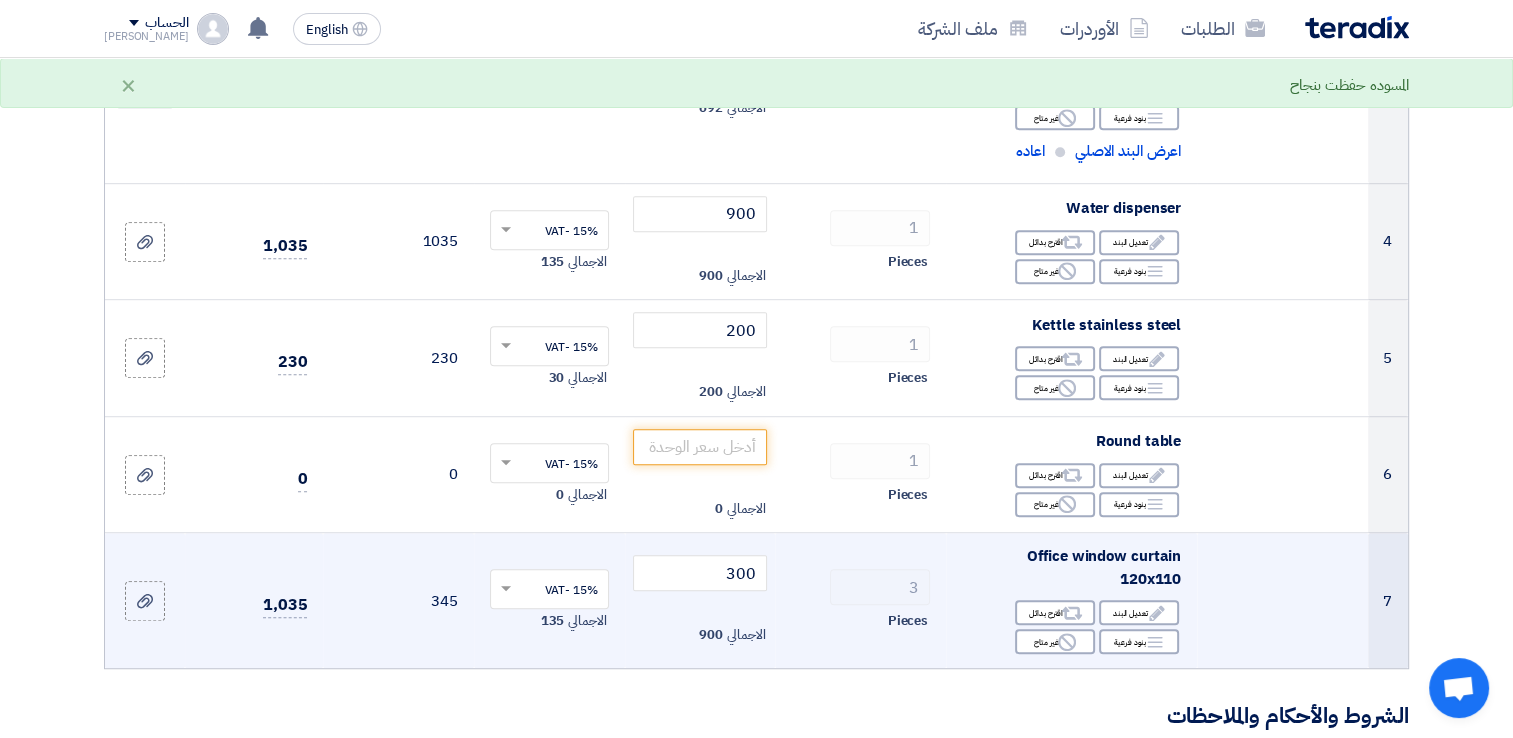 click on "Pieces" 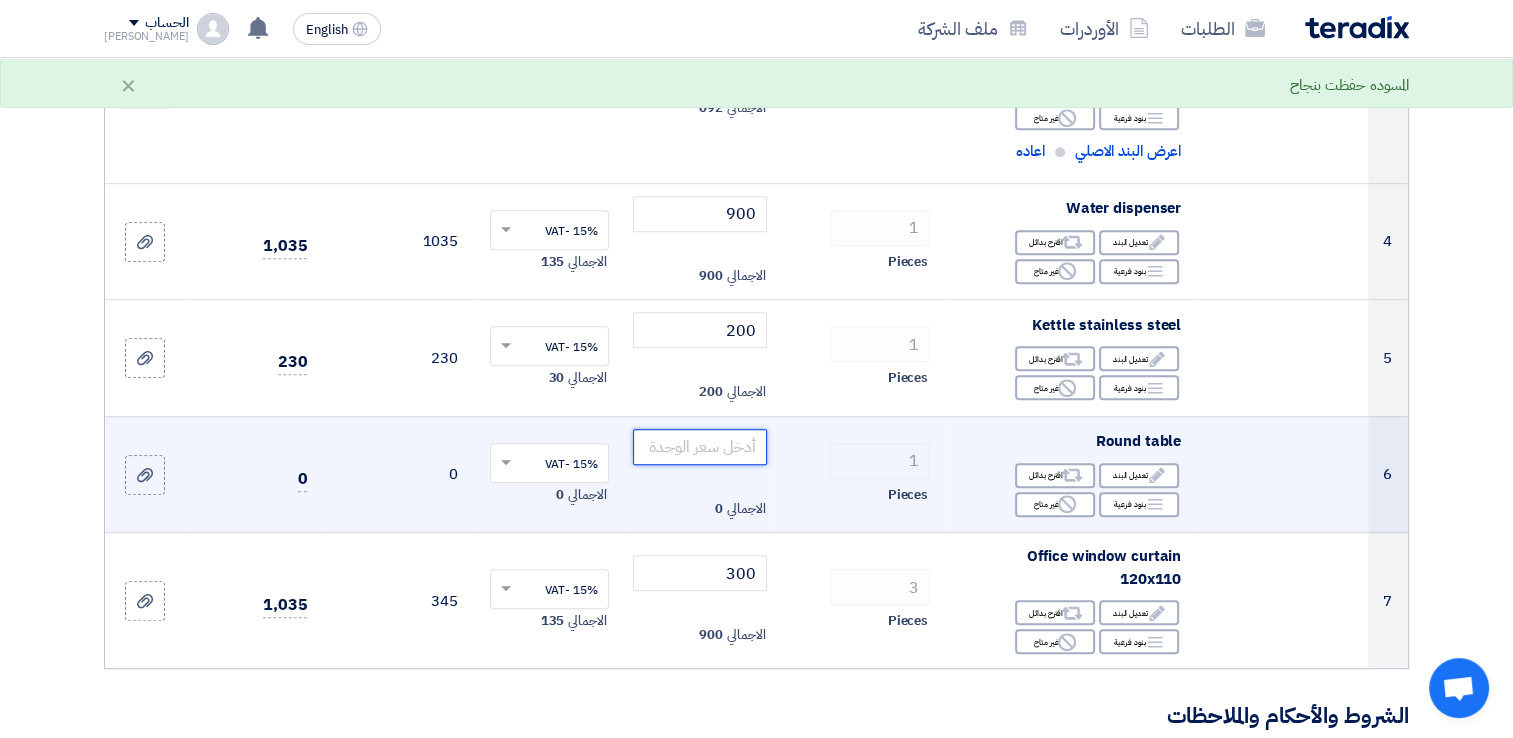 click 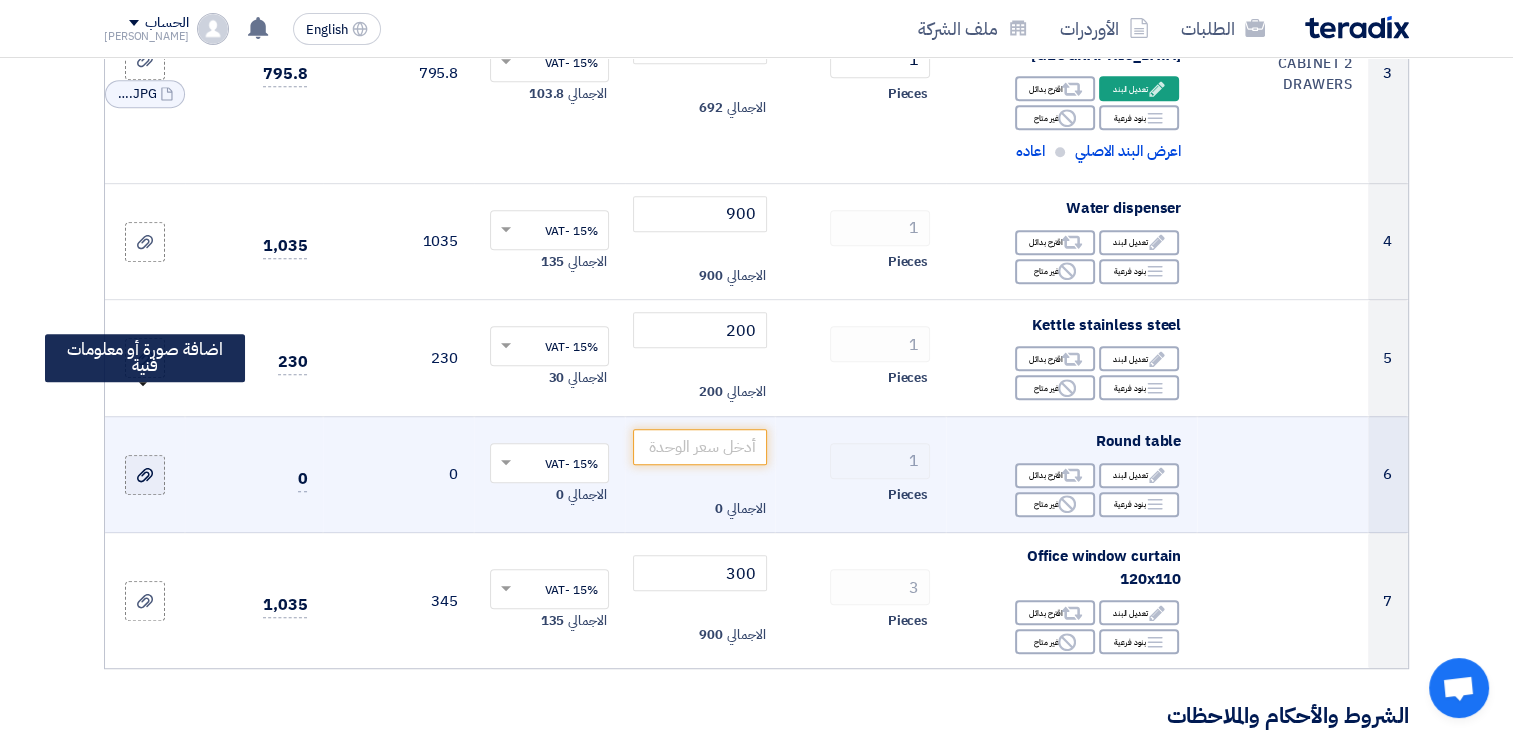 click 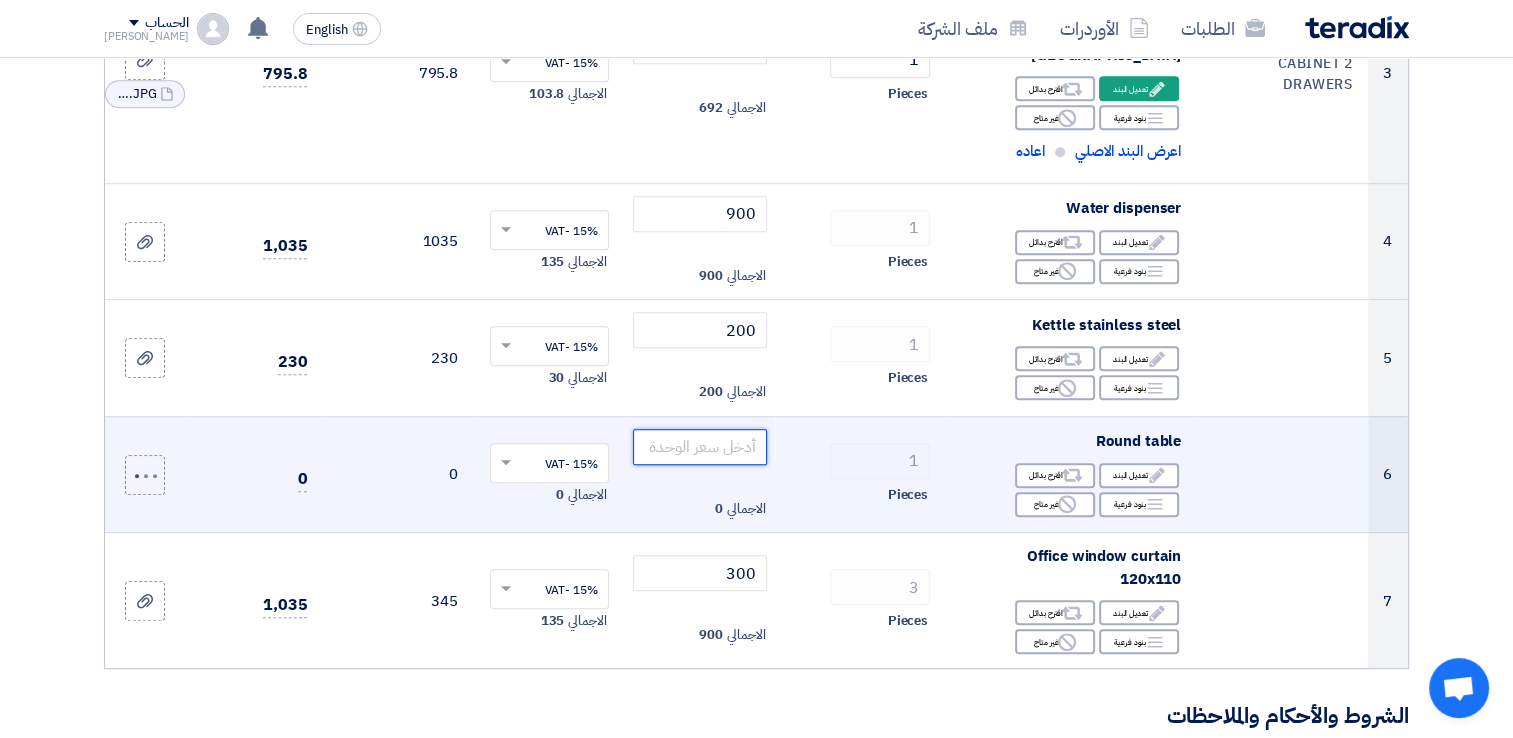 click 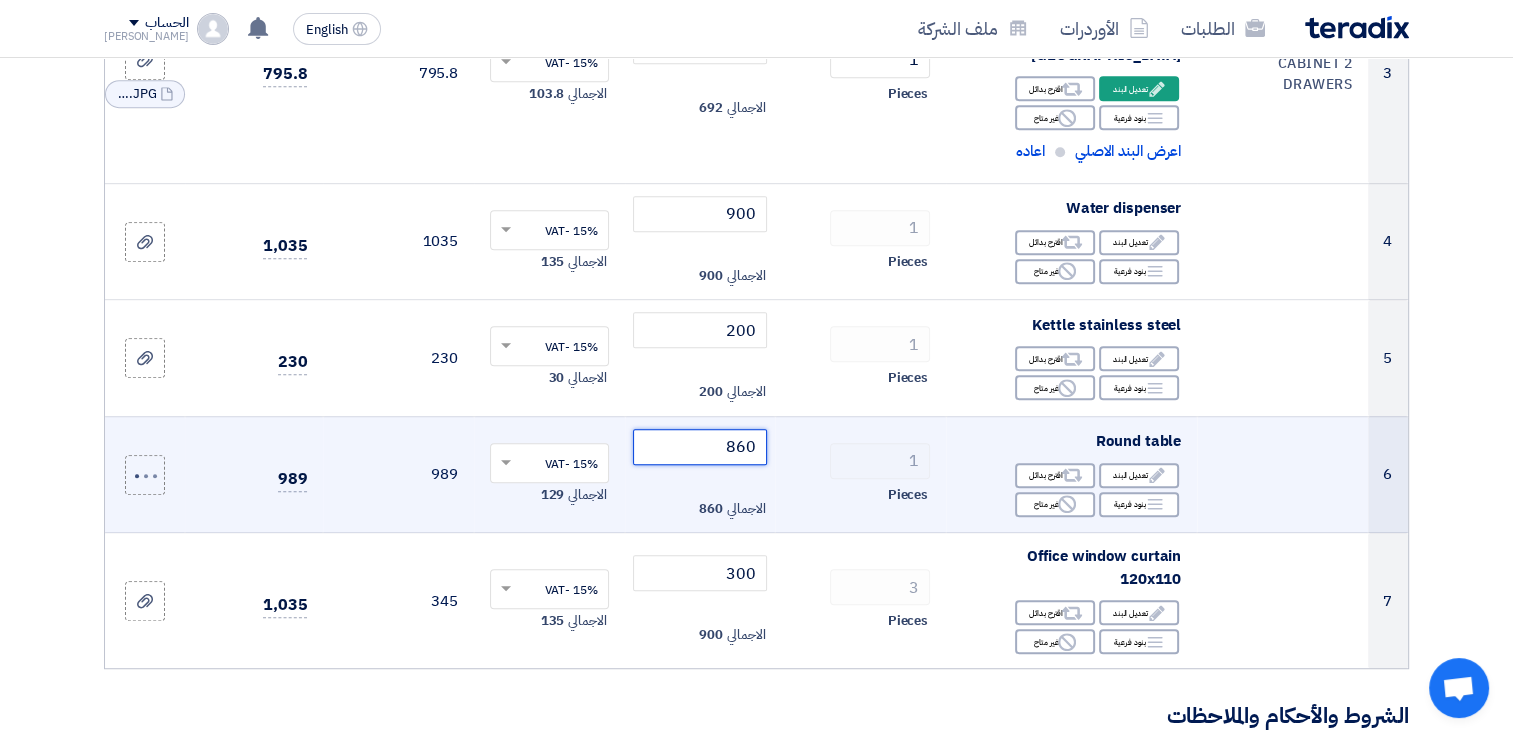 type on "860" 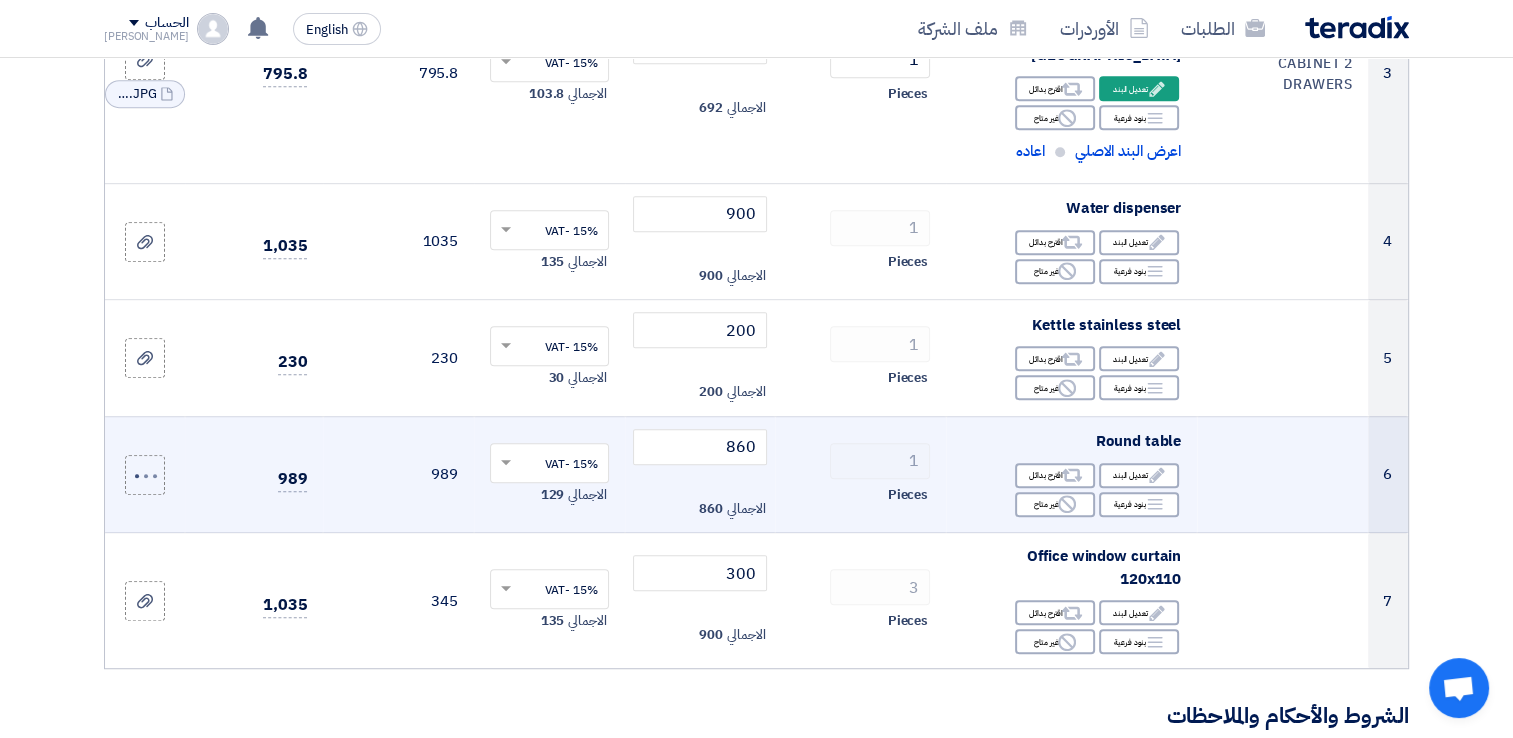 click on "Pieces" 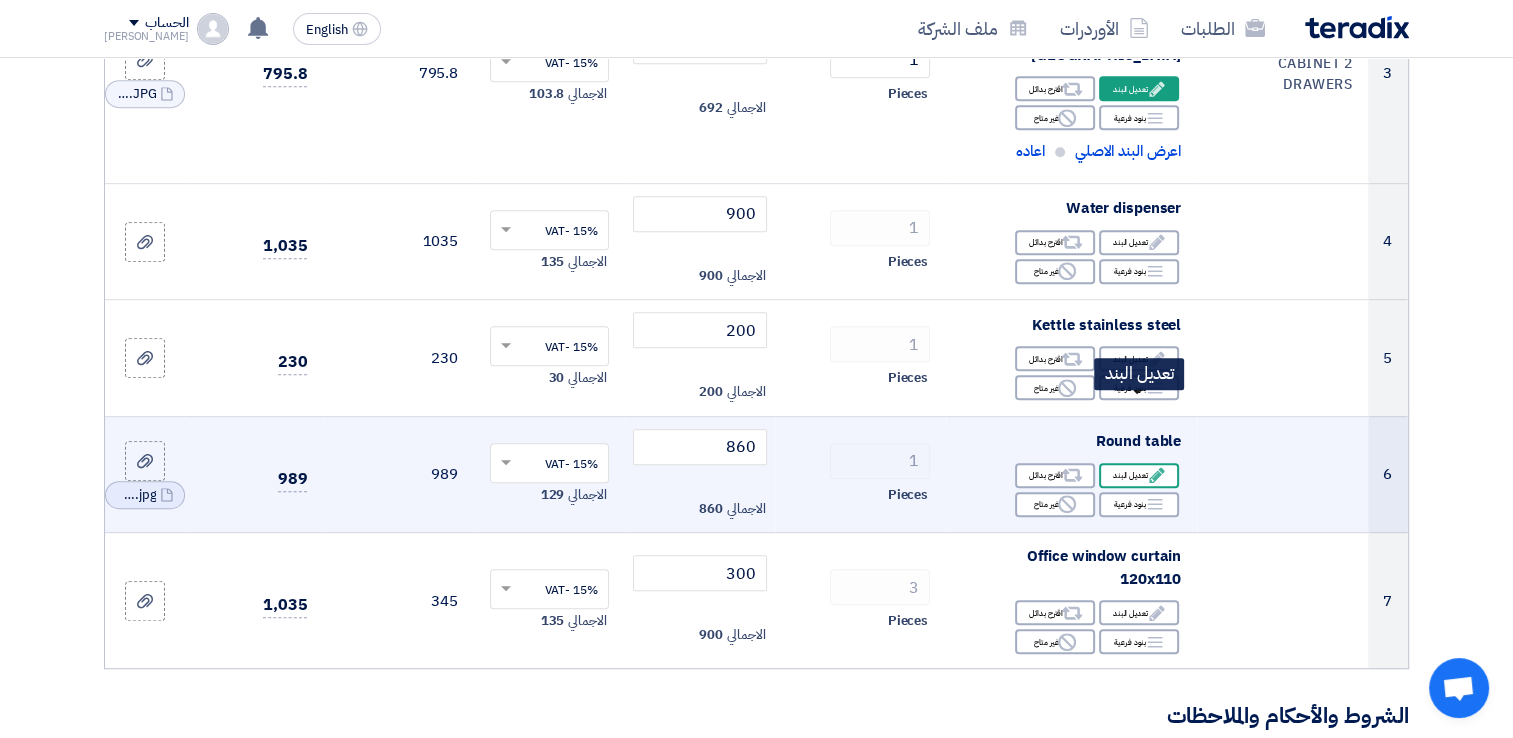 click on "Edit
تعديل البند" 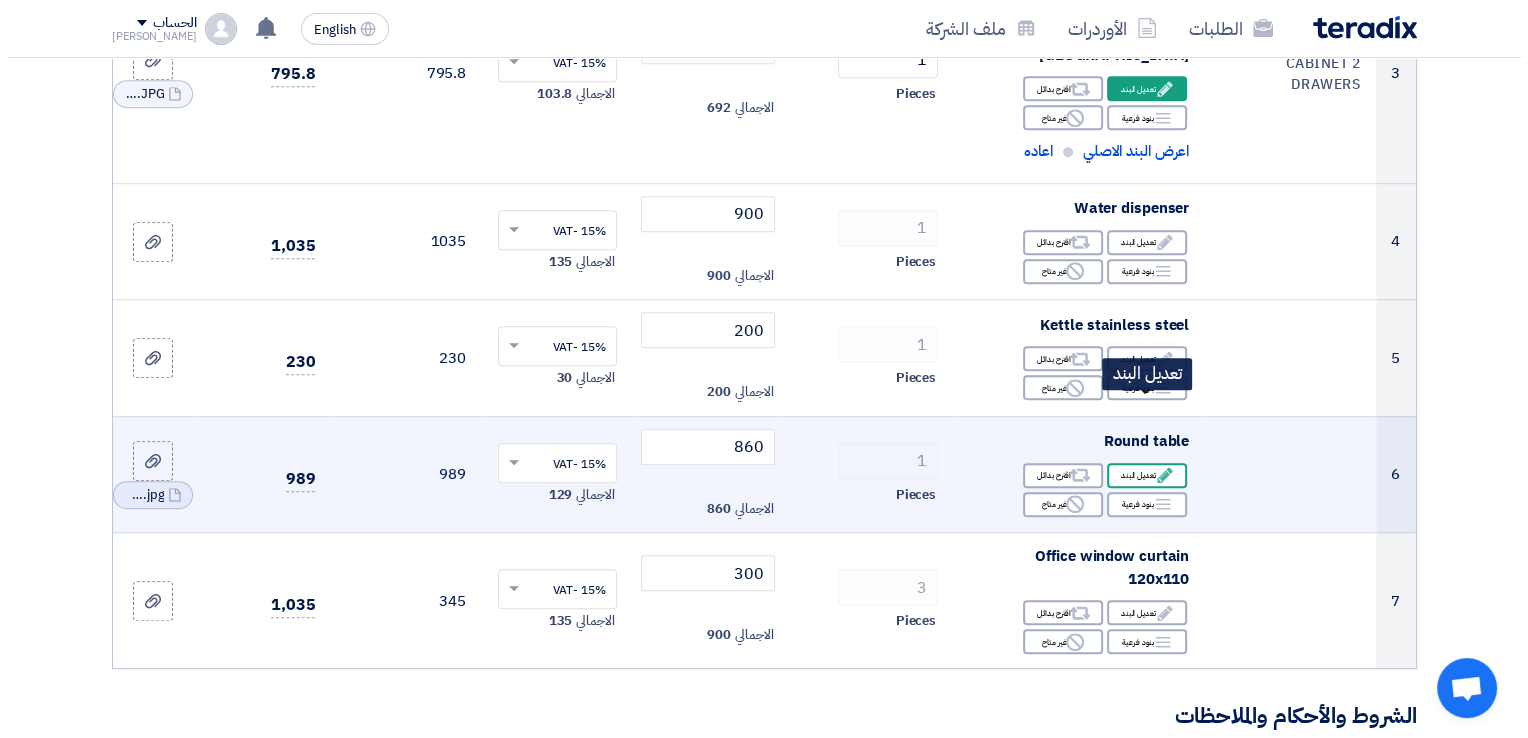 scroll, scrollTop: 459, scrollLeft: 0, axis: vertical 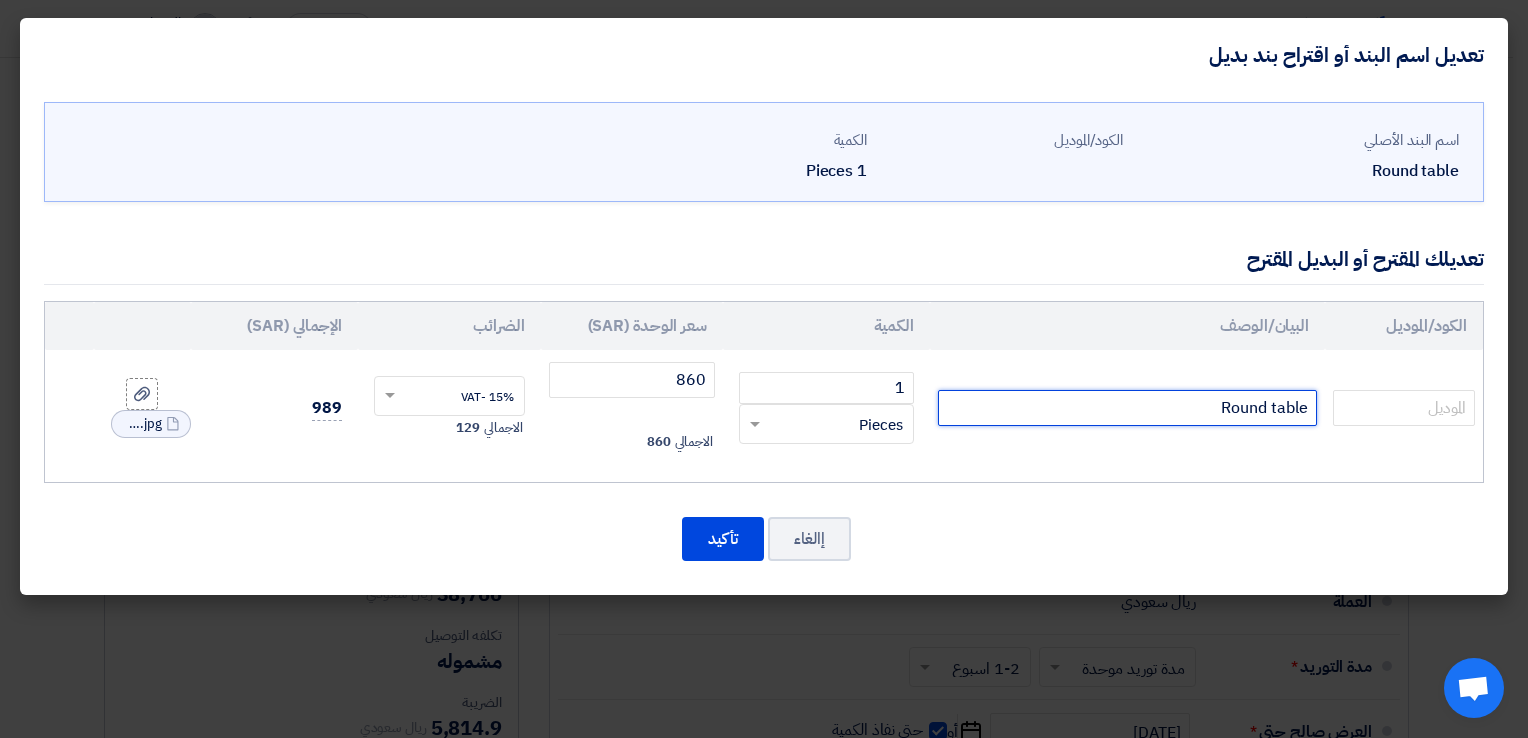 click on "Round table" 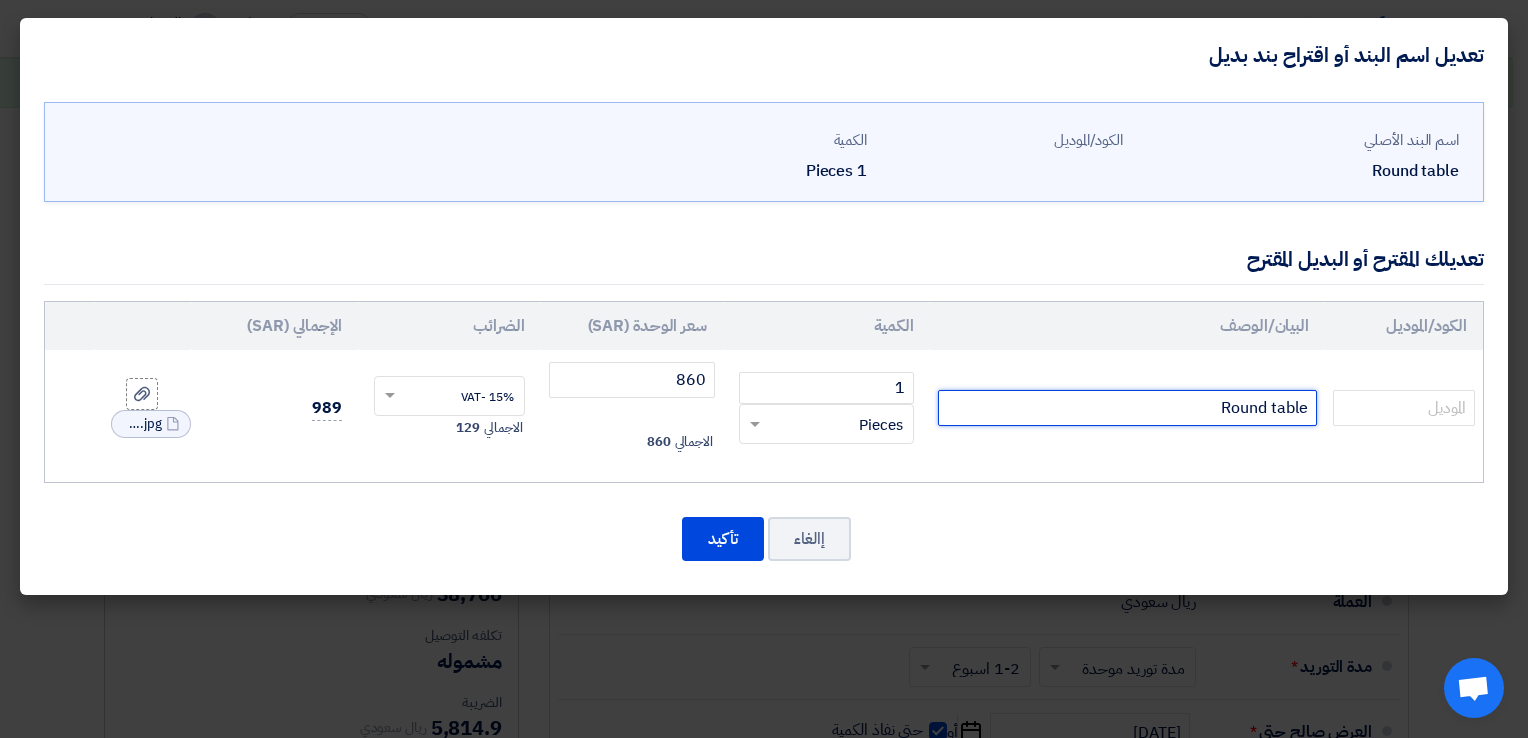 paste on "MEETING TABLE JFF MODEL: T-FUTUR SIZE : DIA1200 X H750 MM ROUND TOP MEETING TABLE MADE OF MELAM MDF GREY CINZA OAK MFC00471 W/PVC EDG WITH STEEL TUBE LEGS W/POWDER COATED PAINT WHITE FINISH" 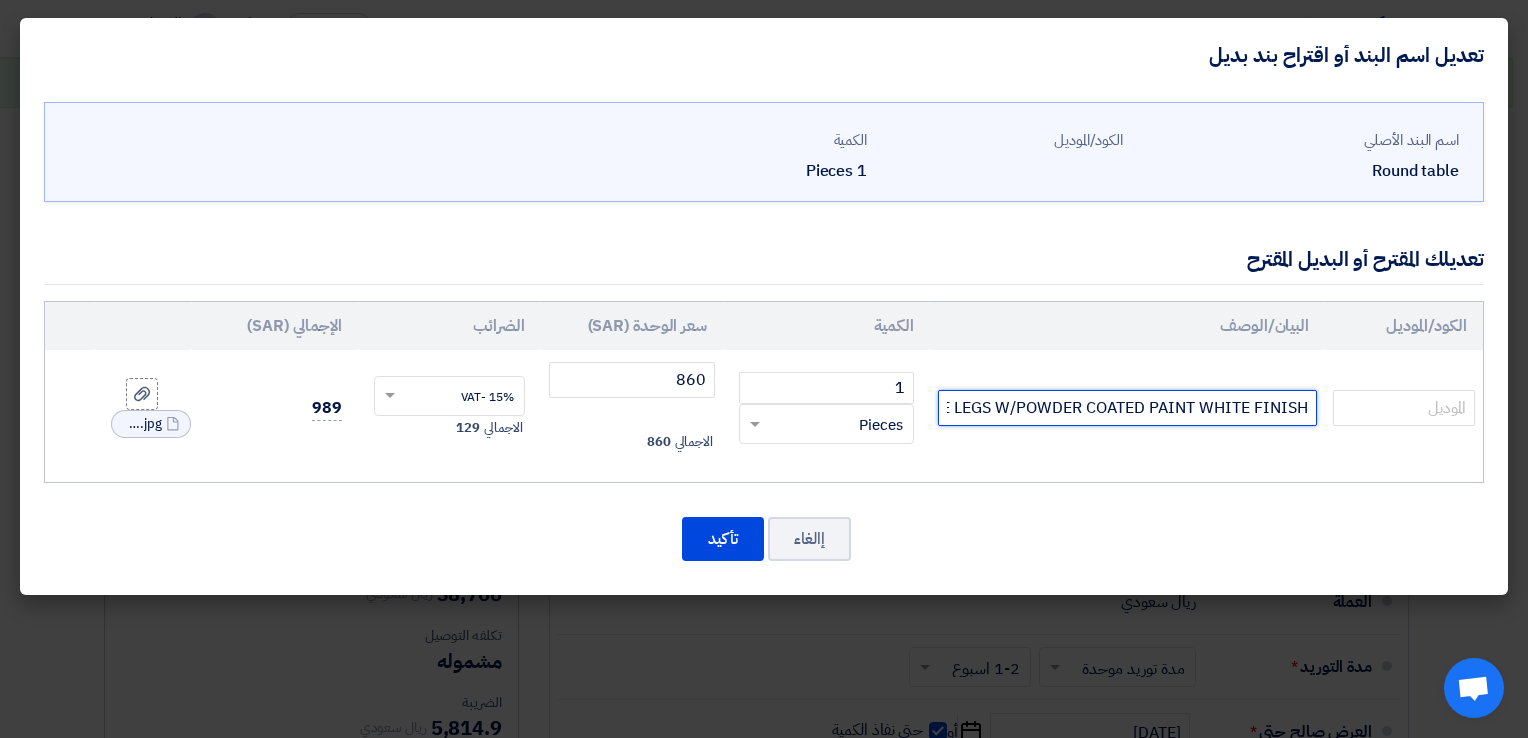 scroll, scrollTop: 0, scrollLeft: -1305, axis: horizontal 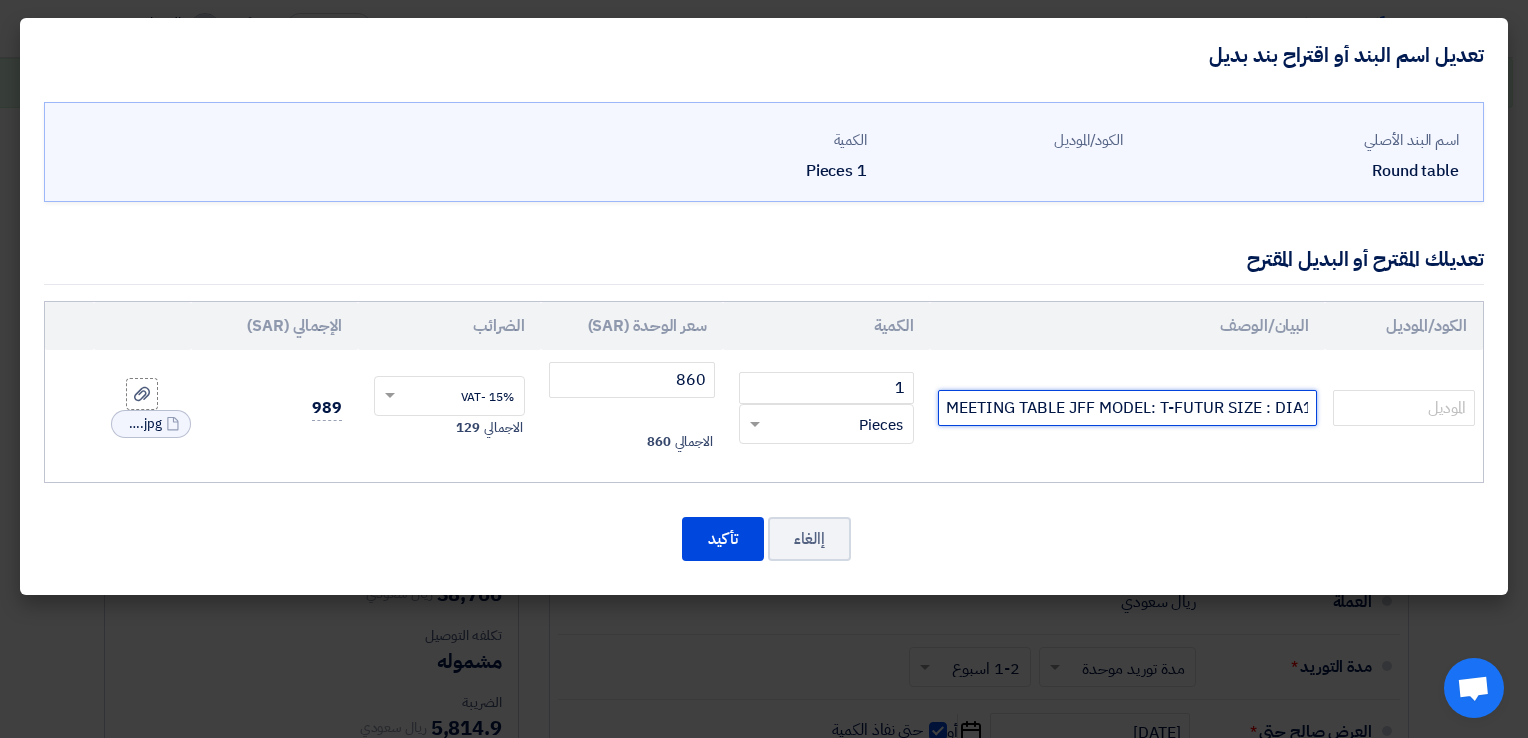 drag, startPoint x: 1099, startPoint y: 409, endPoint x: 1280, endPoint y: 398, distance: 181.33394 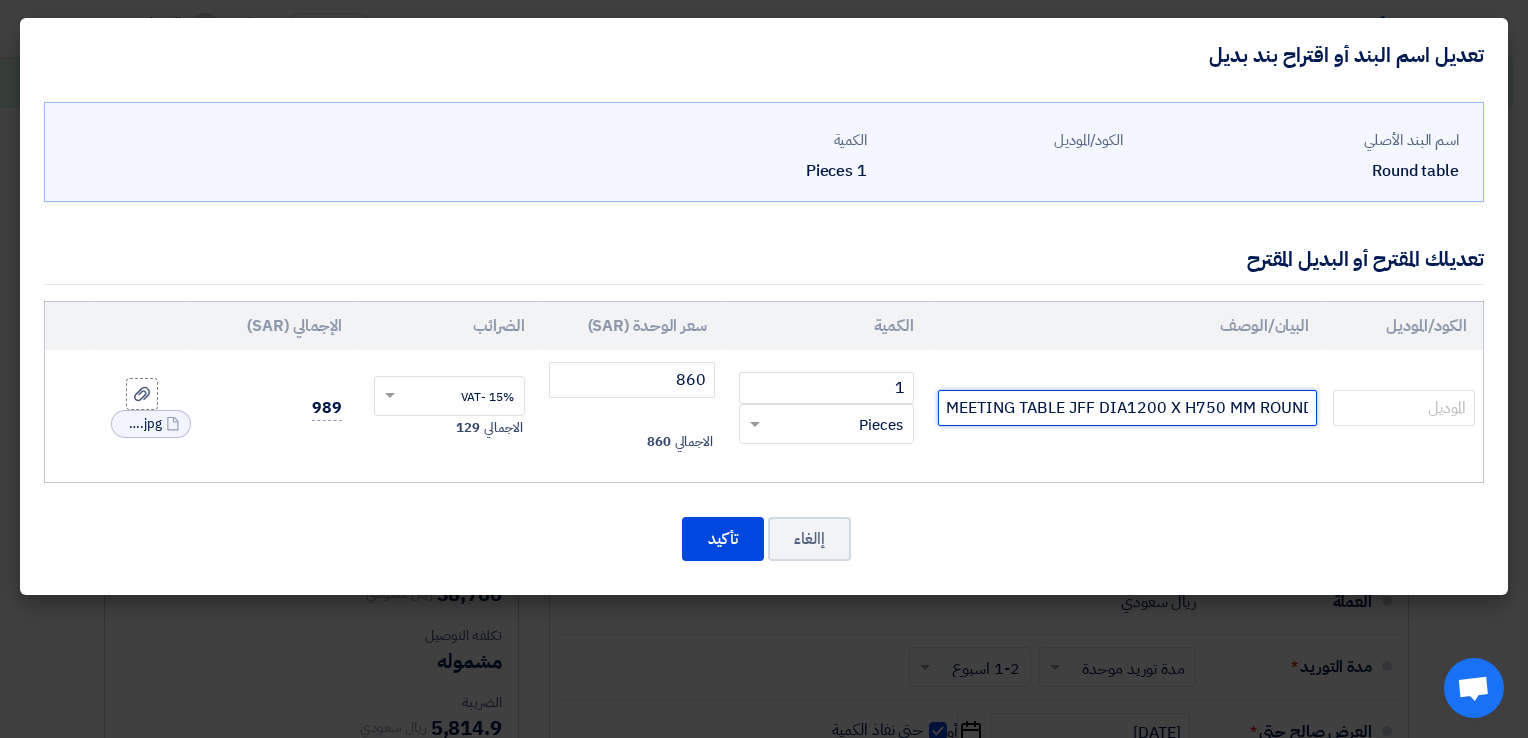 scroll, scrollTop: 0, scrollLeft: -1128, axis: horizontal 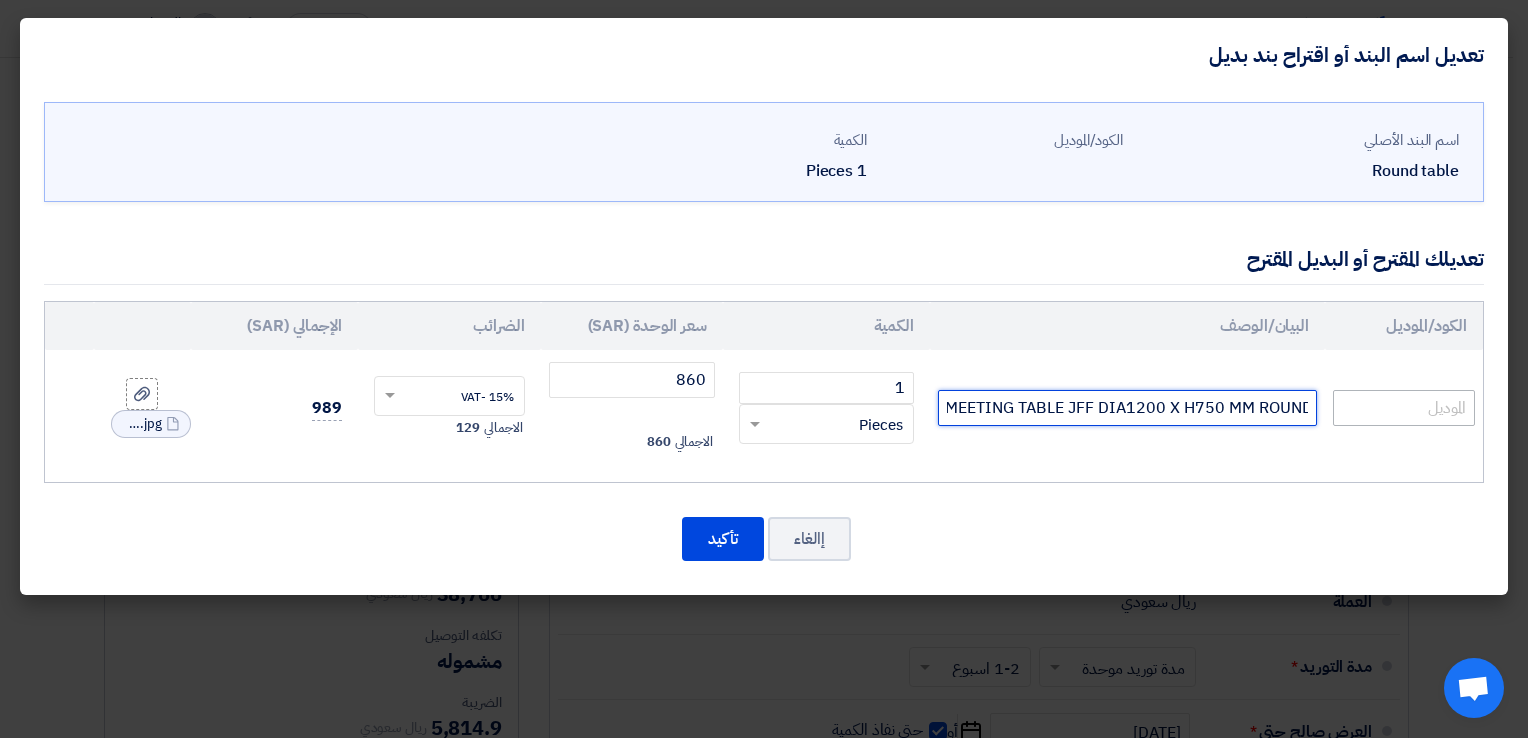 type on "MEETING TABLE JFF DIA1200 X H750 MM ROUND TOP MEETING TABLE MADE OF MELAM MDF GREY CINZA OAK MFC00471 W/PVC EDG WITH STEEL TUBE LEGS W/POWDER COATED PAINT WHITE FINISH" 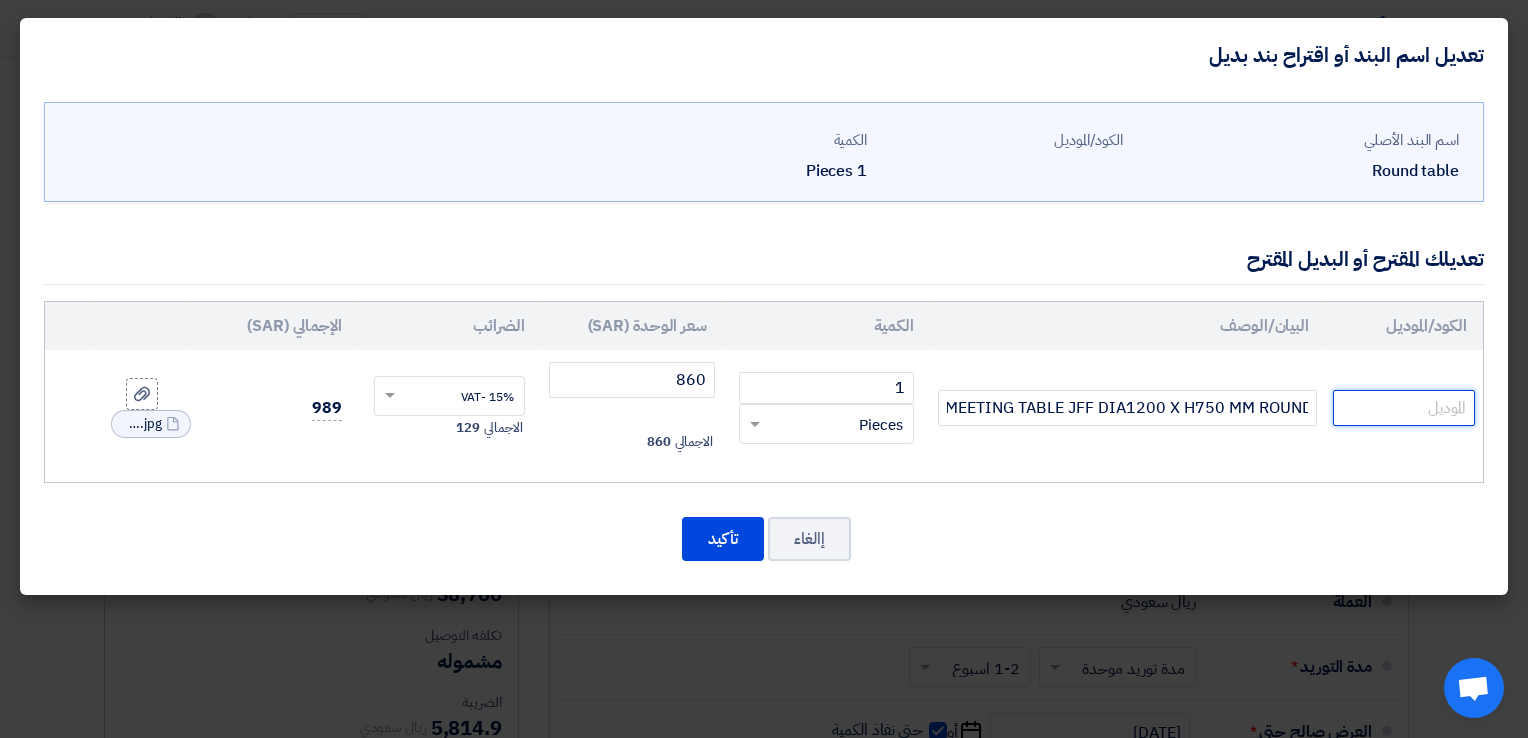 click 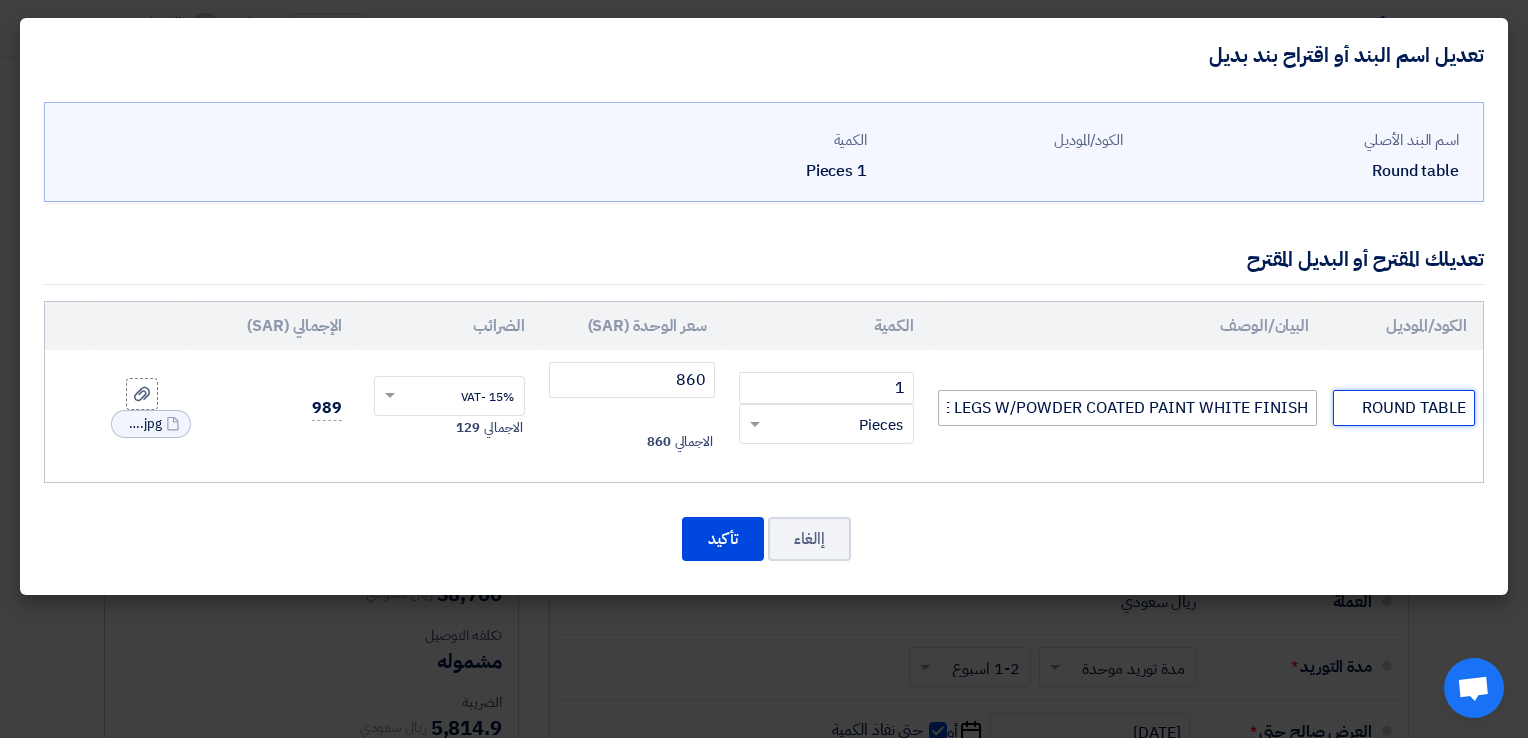 type on "ROUND TABLE" 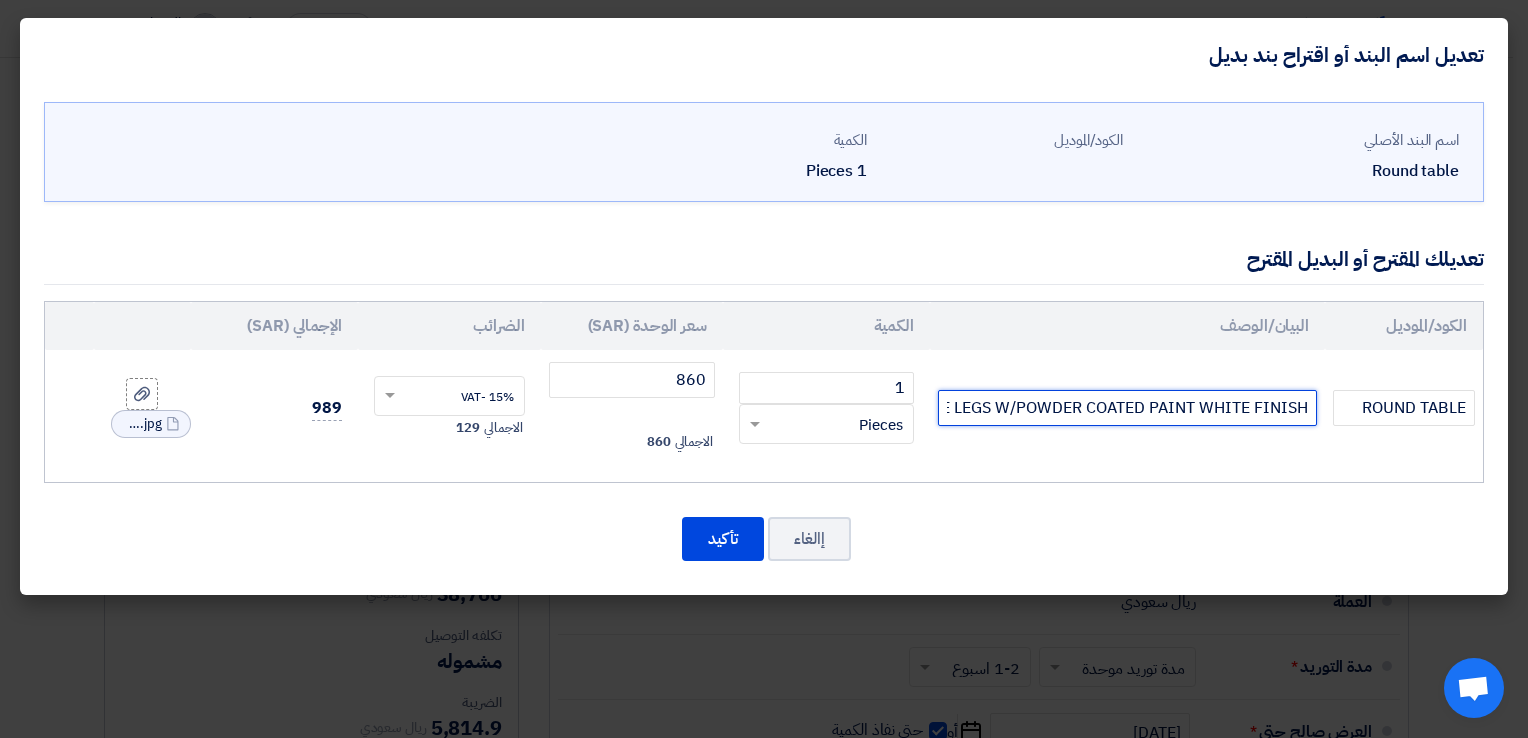 click on "MEETING TABLE JFF DIA1200 X H750 MM ROUND TOP MEETING TABLE MADE OF MELAM MDF GREY CINZA OAK MFC00471 W/PVC EDG WITH STEEL TUBE LEGS W/POWDER COATED PAINT WHITE FINISH" 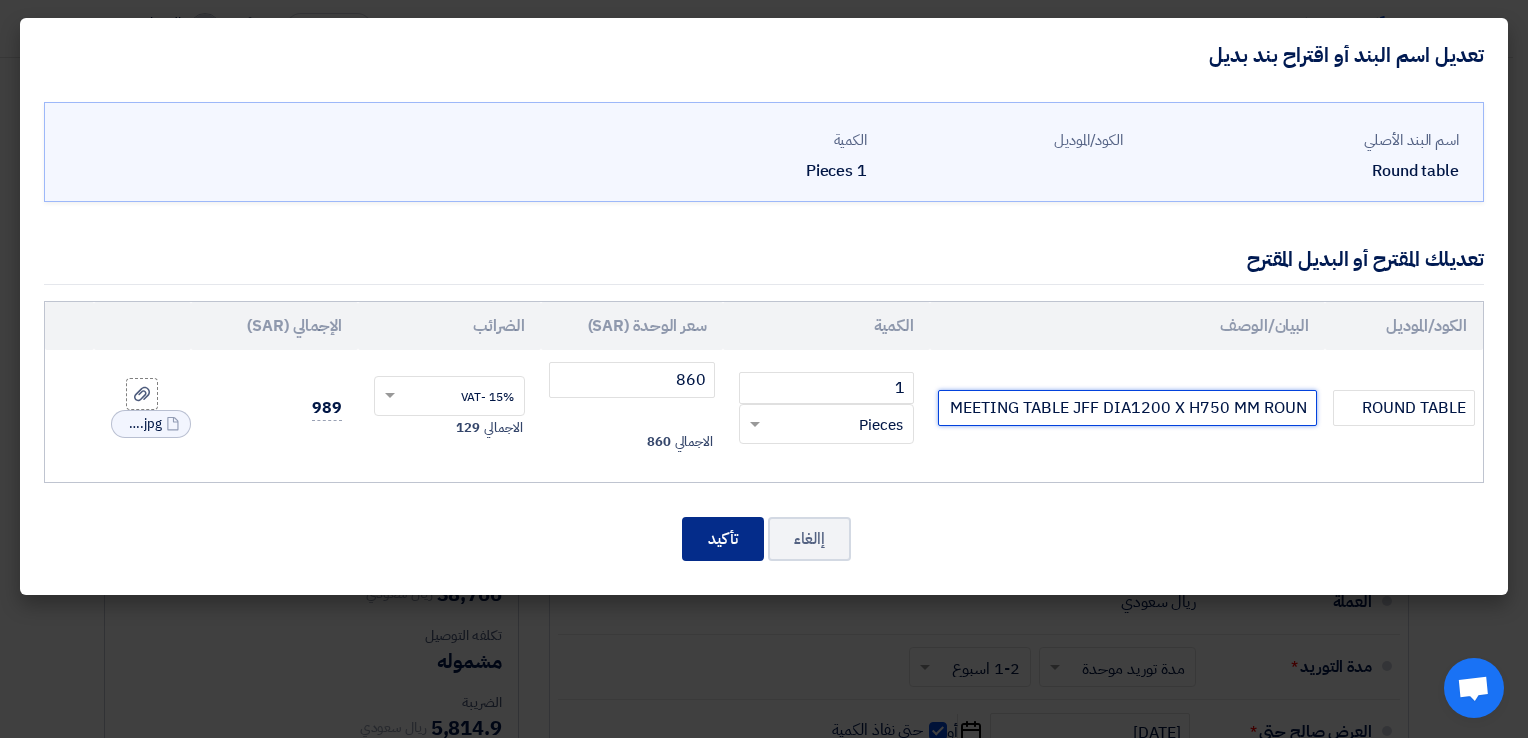 type on "MADE IN [GEOGRAPHIC_DATA] MEETING TABLE JFF DIA1200 X H750 MM ROUND TOP MEETING TABLE MADE OF MELAM MDF GREY CINZA OAK MFC00471 W/PVC EDG WITH STEEL TUBE LEGS W/POWDER COATED PAINT WHITE FINISH" 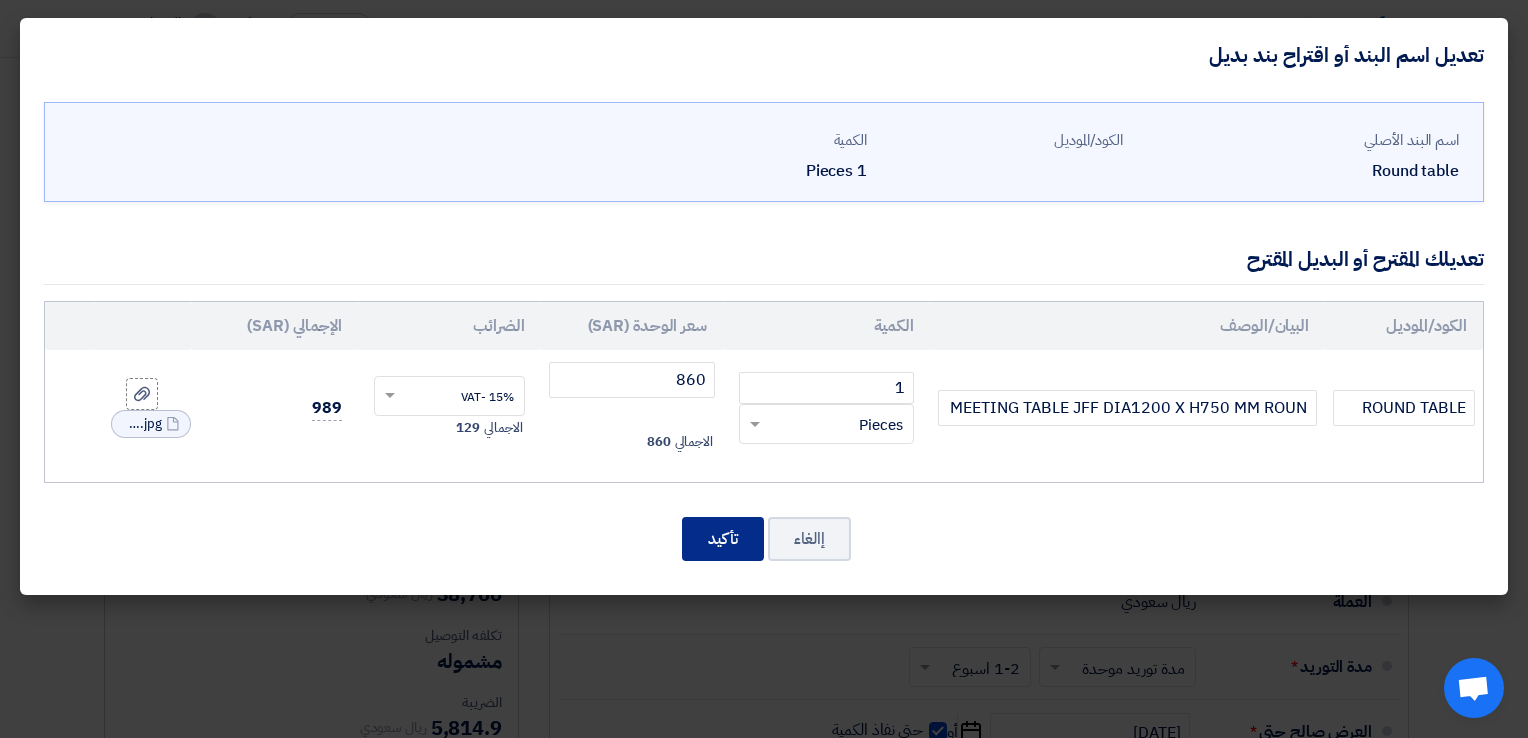 click on "تأكيد" 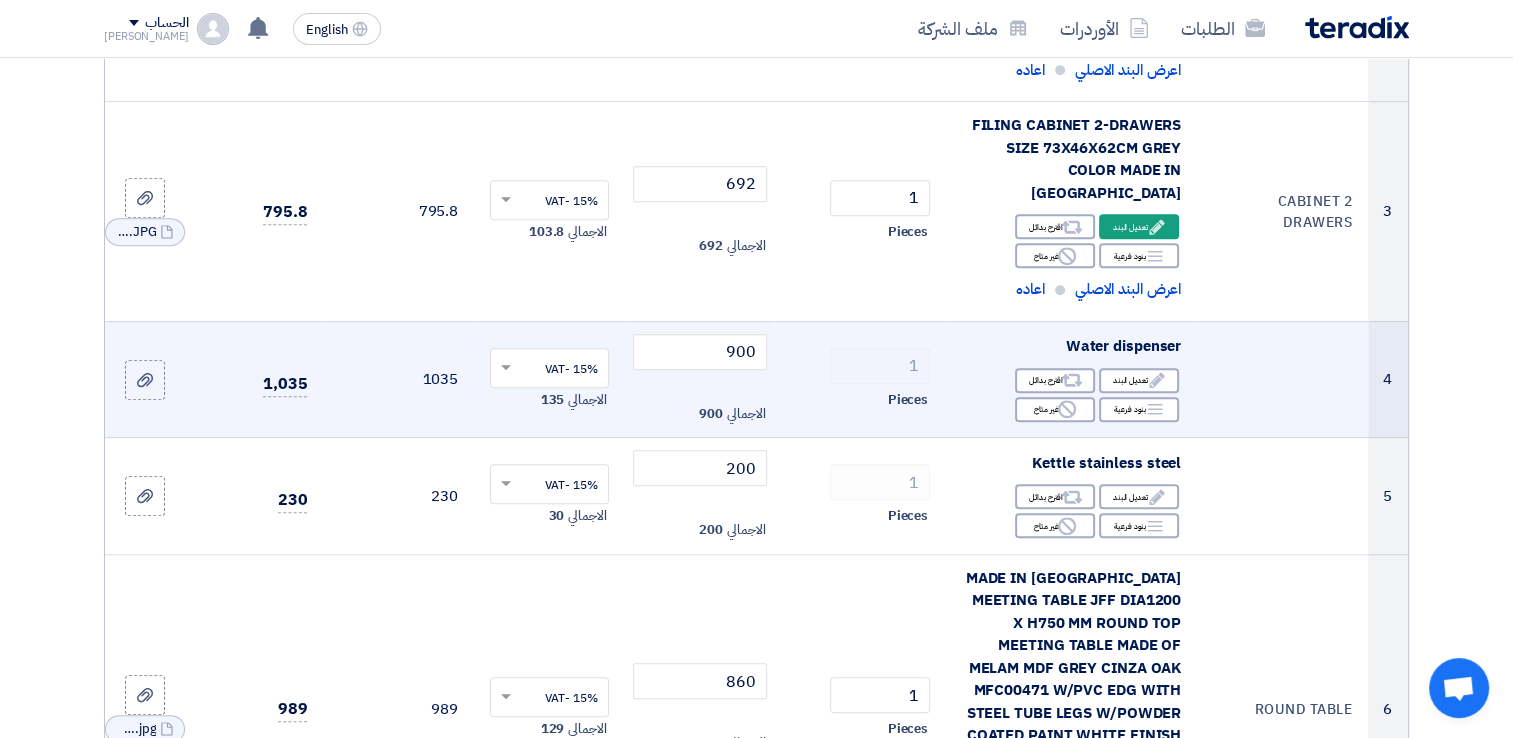 scroll, scrollTop: 996, scrollLeft: 0, axis: vertical 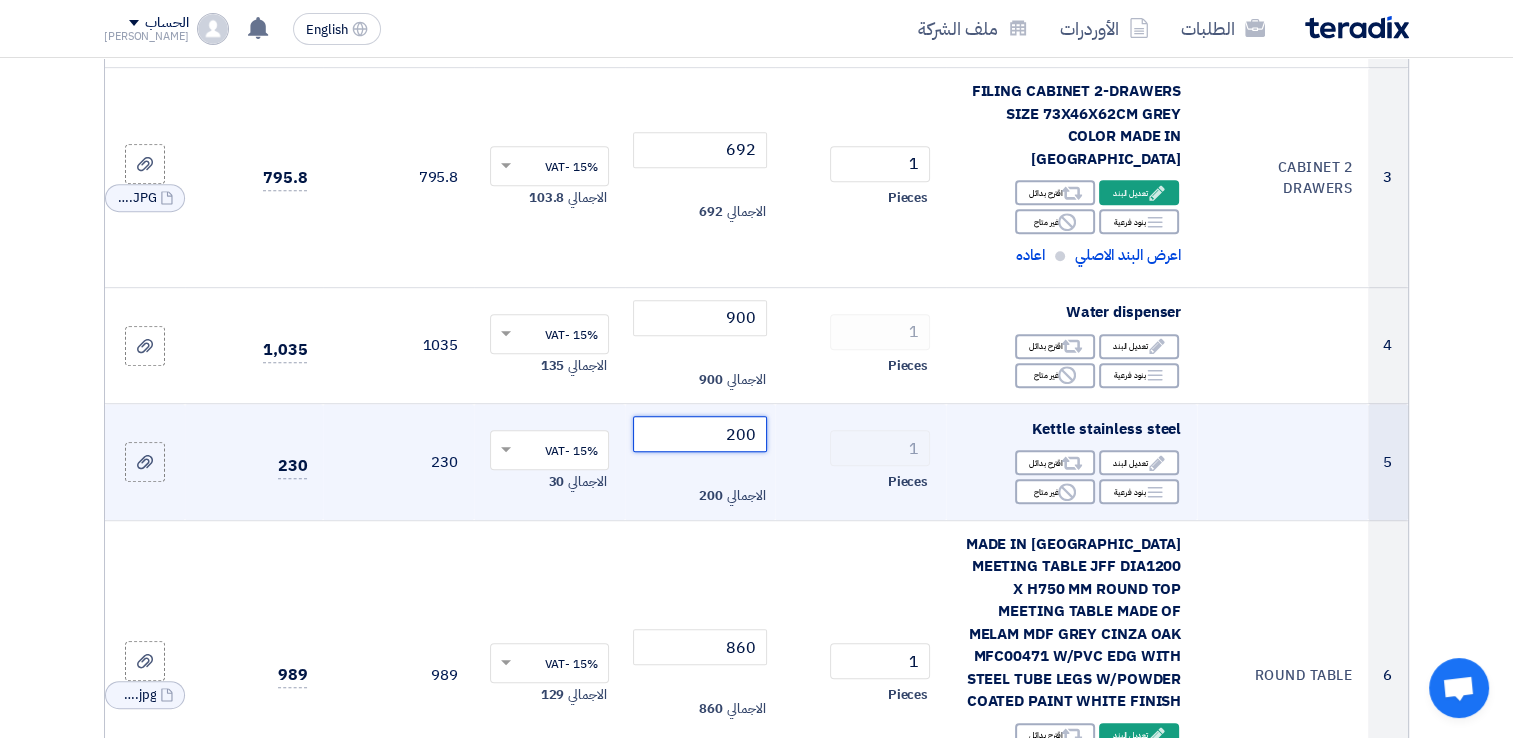 click on "200" 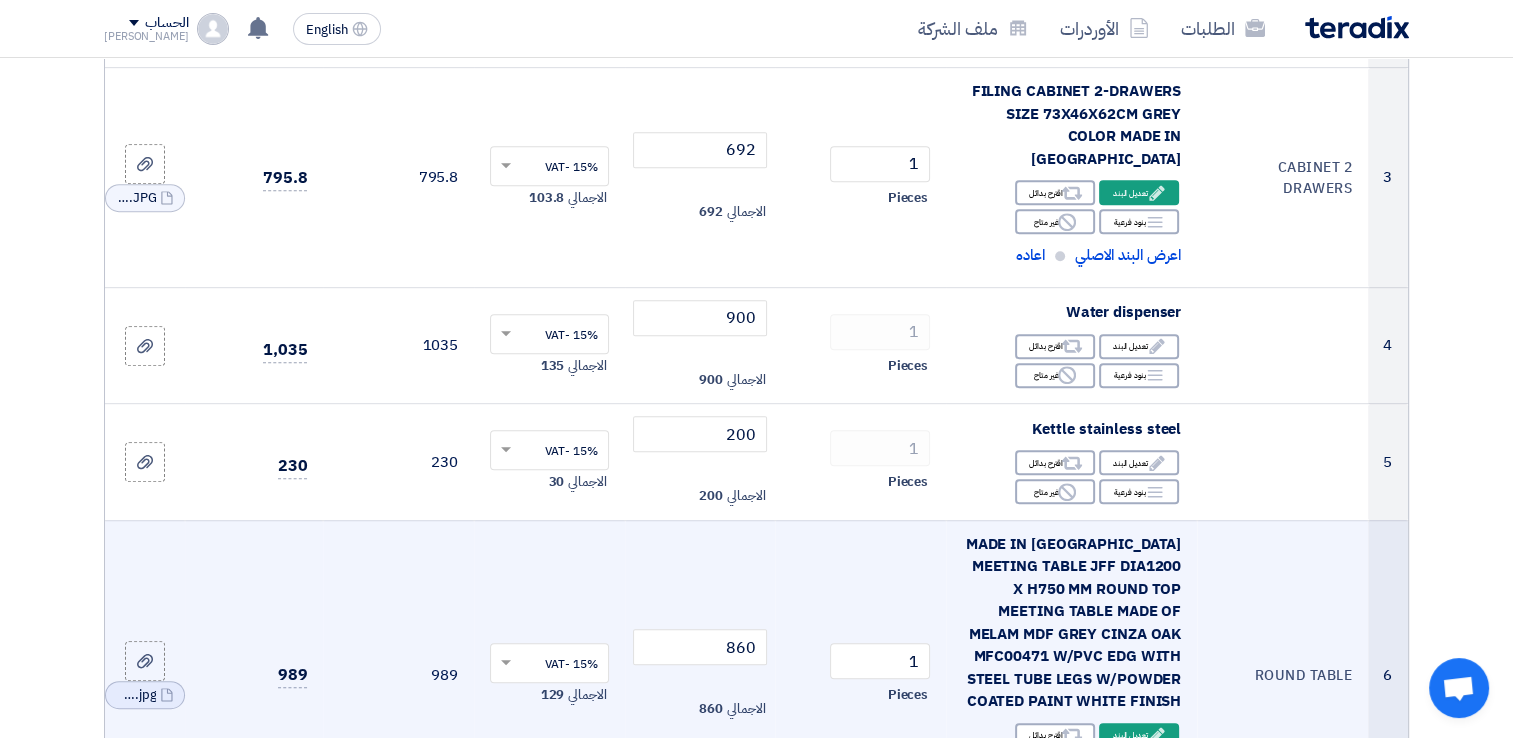 click on "1
Pieces" 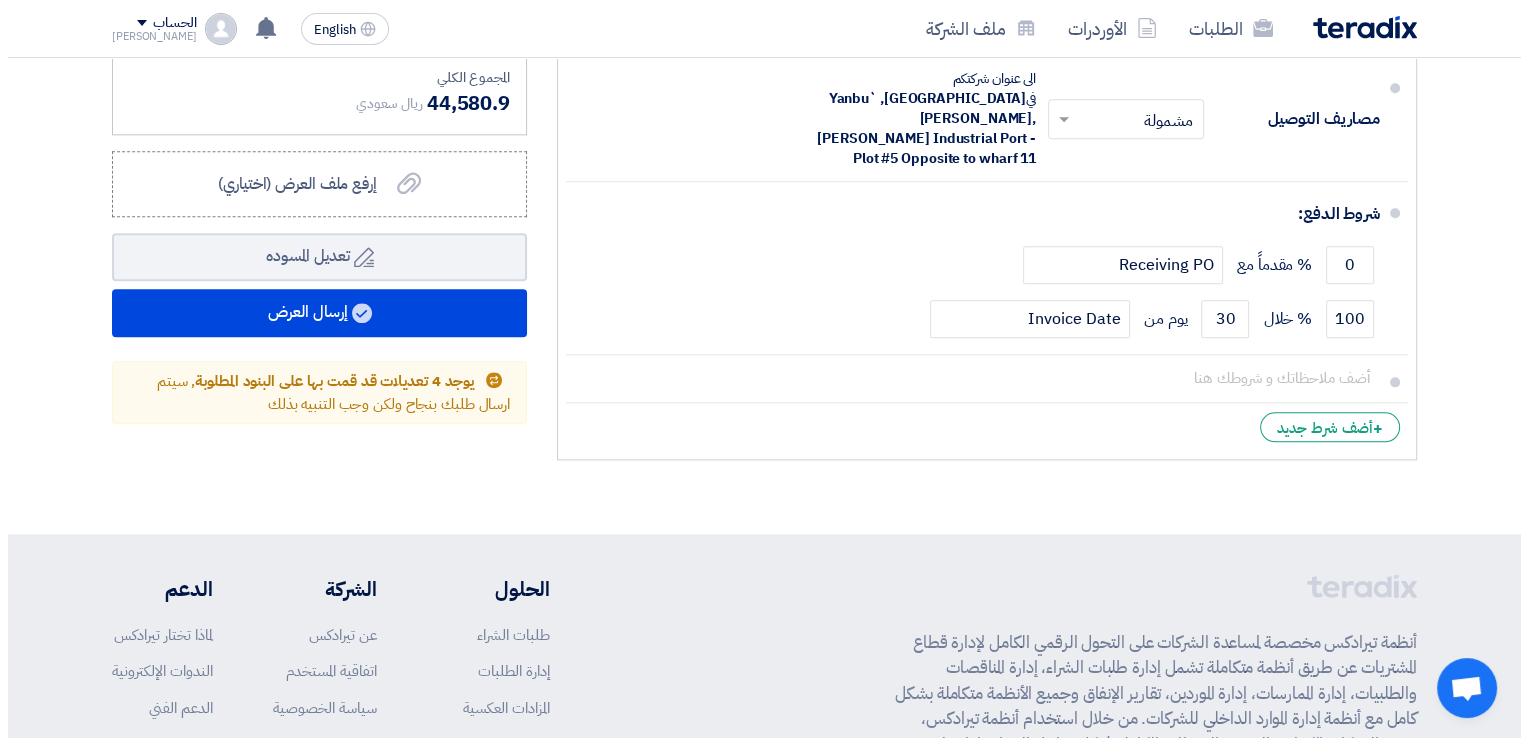 scroll, scrollTop: 2300, scrollLeft: 0, axis: vertical 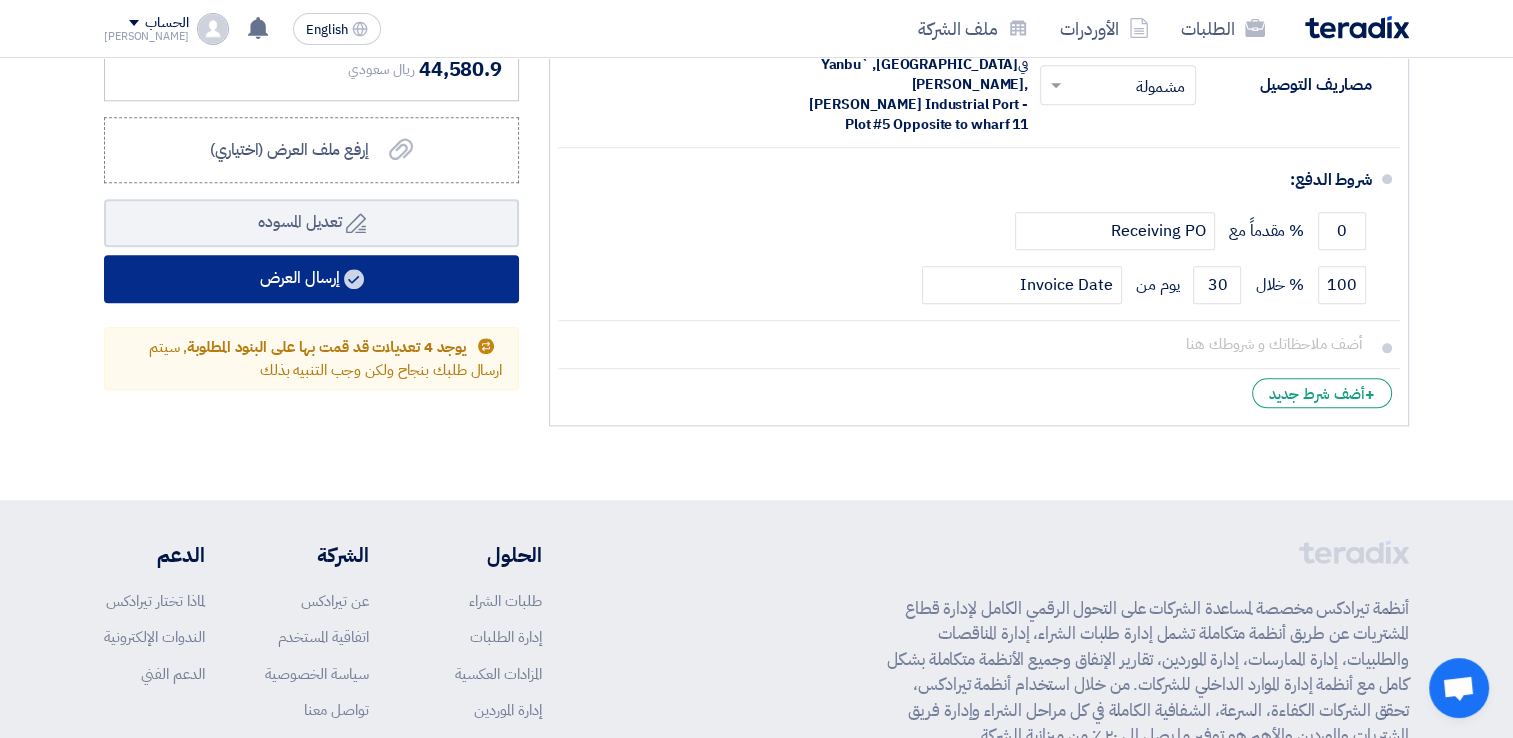click on "إرسال العرض" 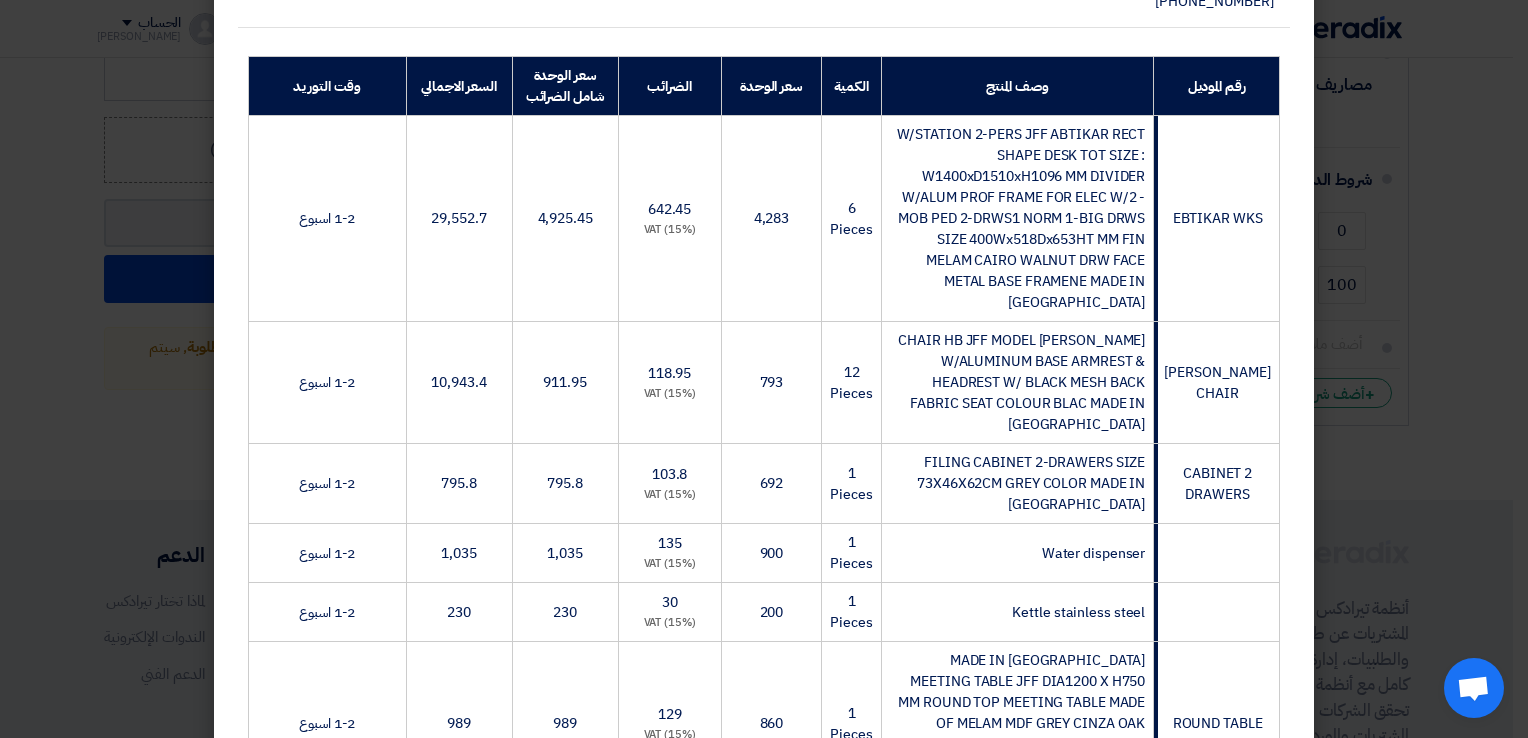 scroll, scrollTop: 786, scrollLeft: 0, axis: vertical 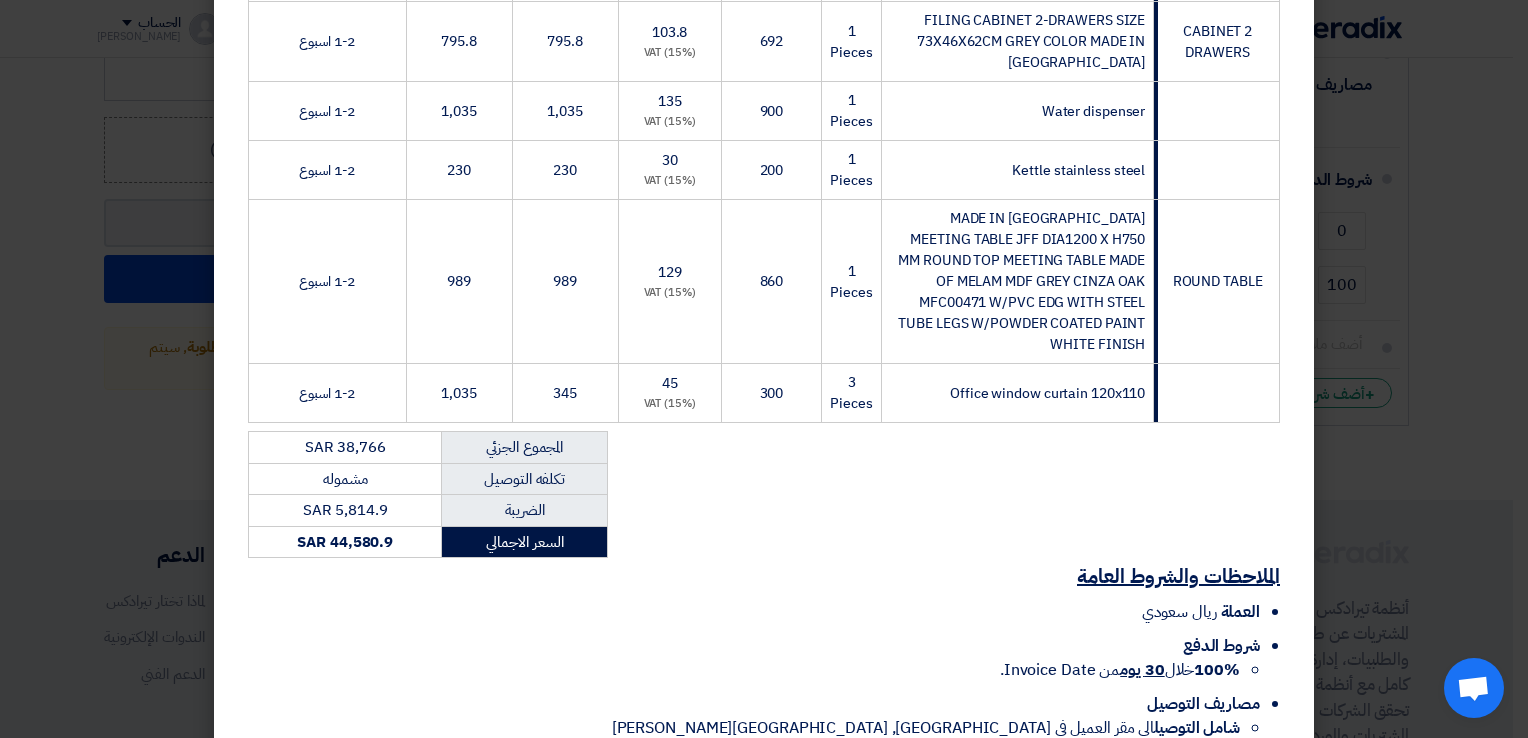 click on "إرسال العرض" 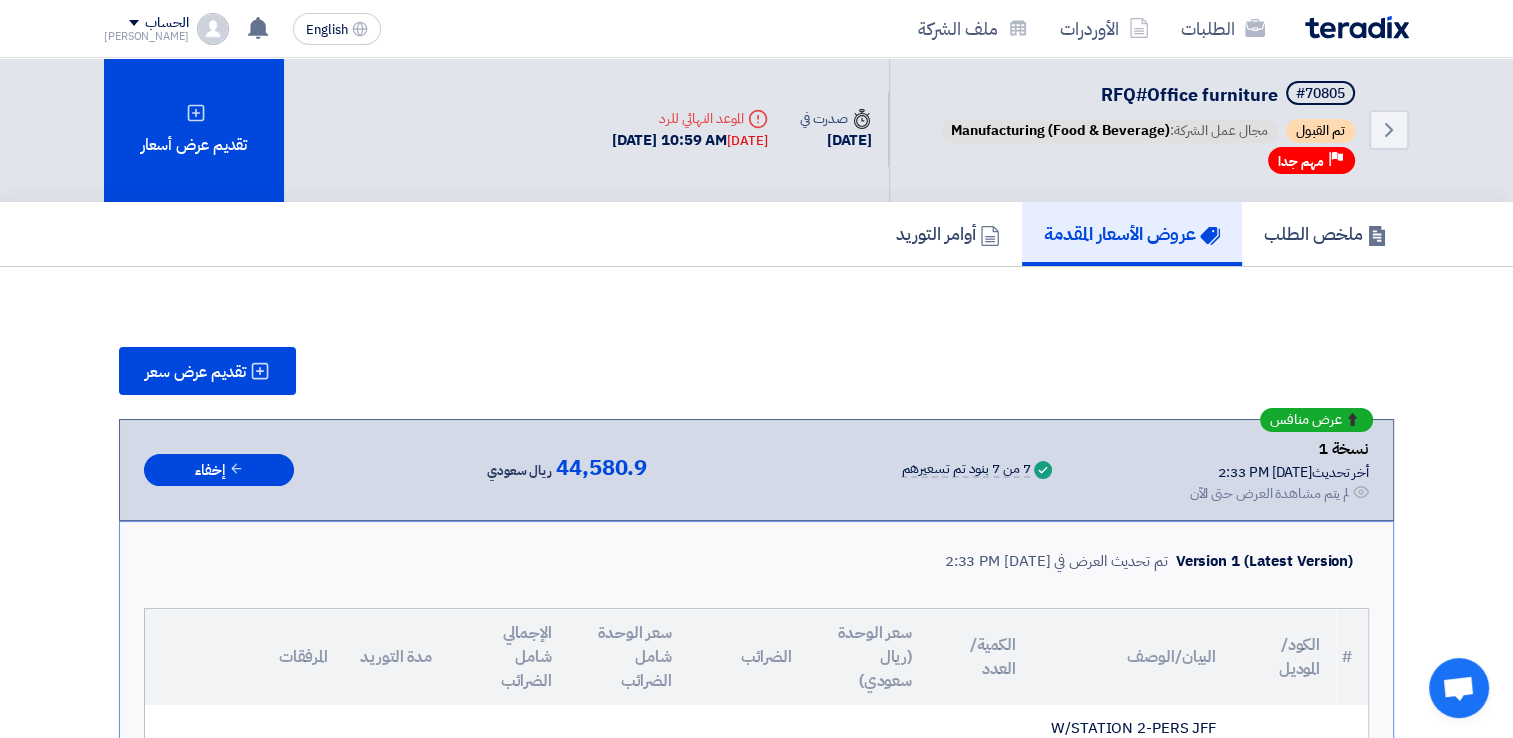 scroll, scrollTop: 0, scrollLeft: 0, axis: both 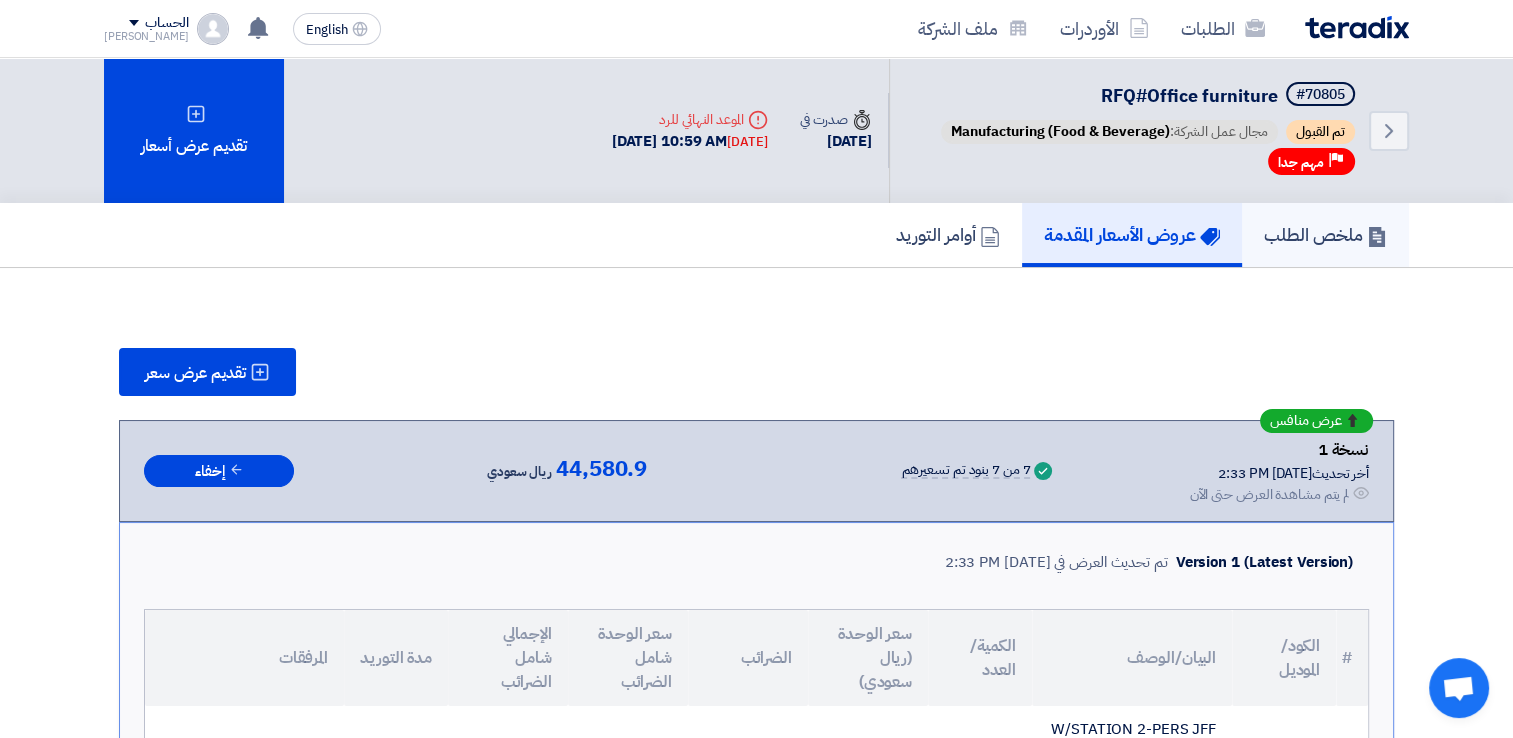 click on "ملخص الطلب" 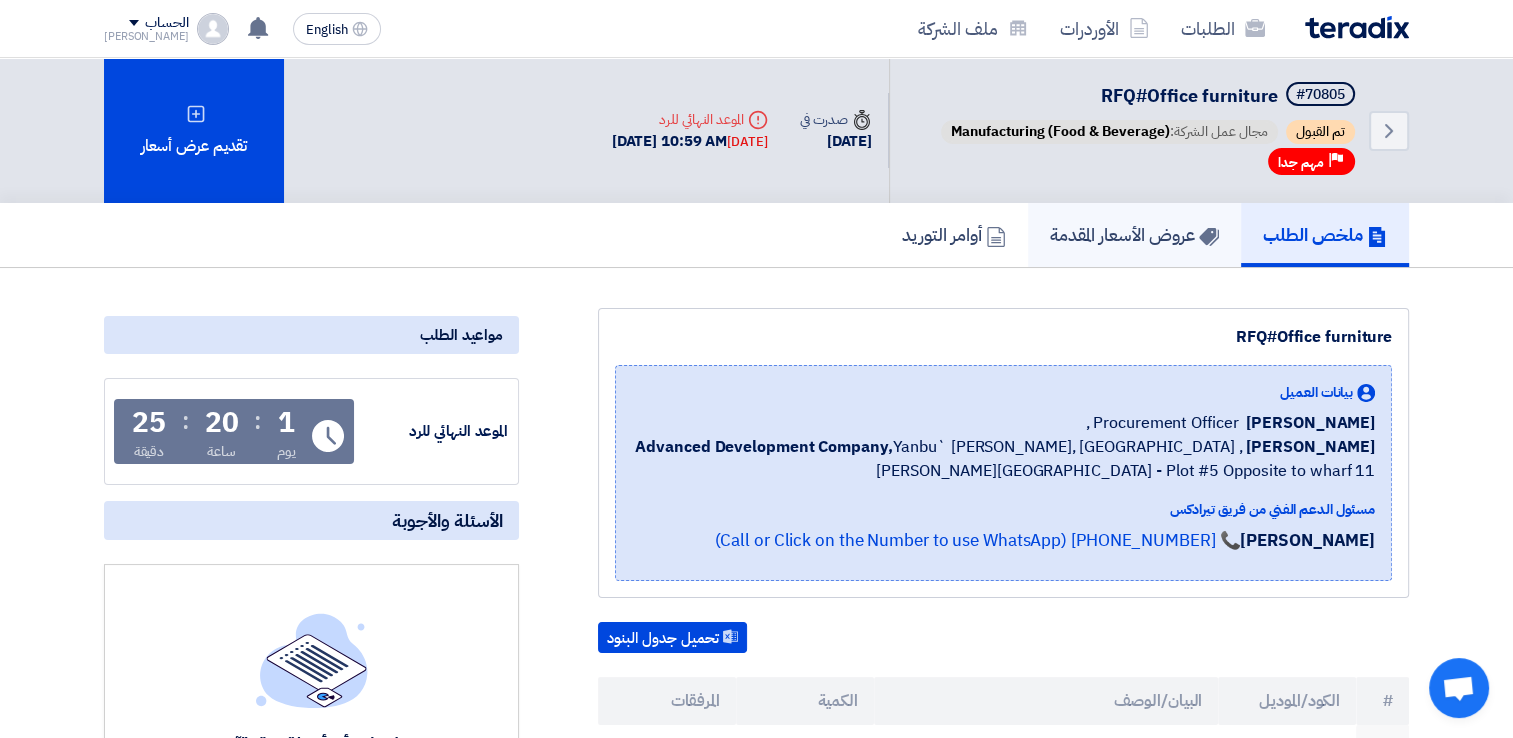 click on "عروض الأسعار المقدمة" 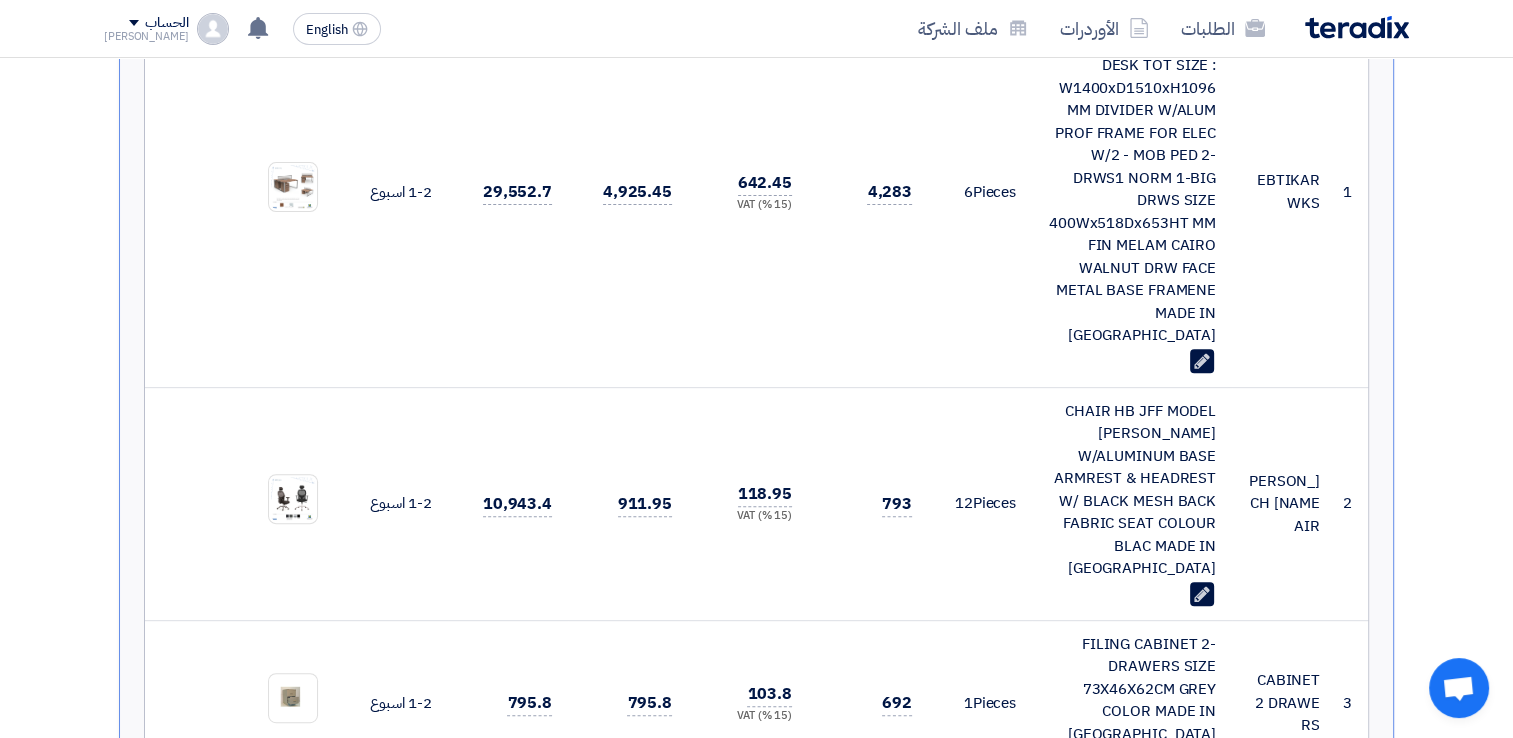scroll, scrollTop: 0, scrollLeft: 0, axis: both 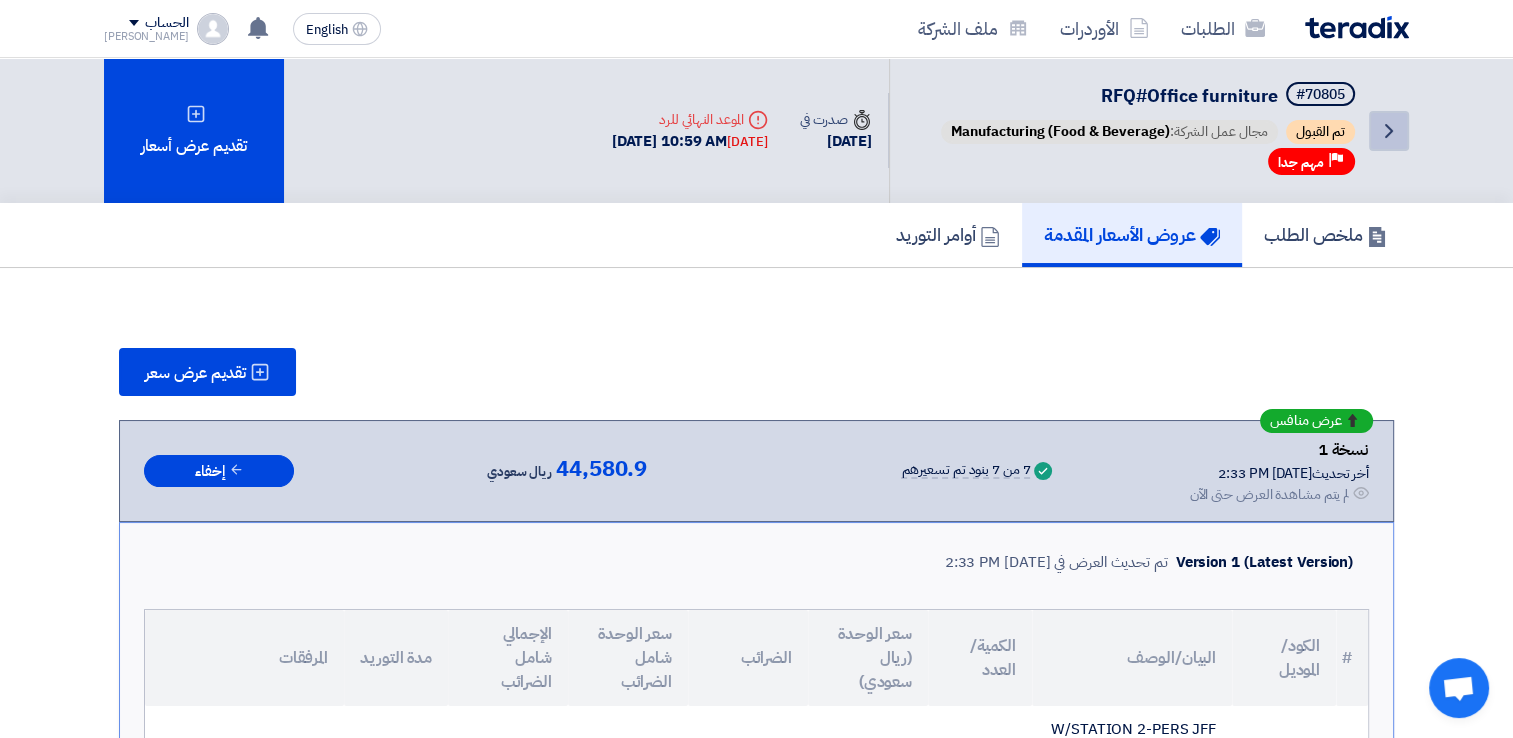 click on "Back" 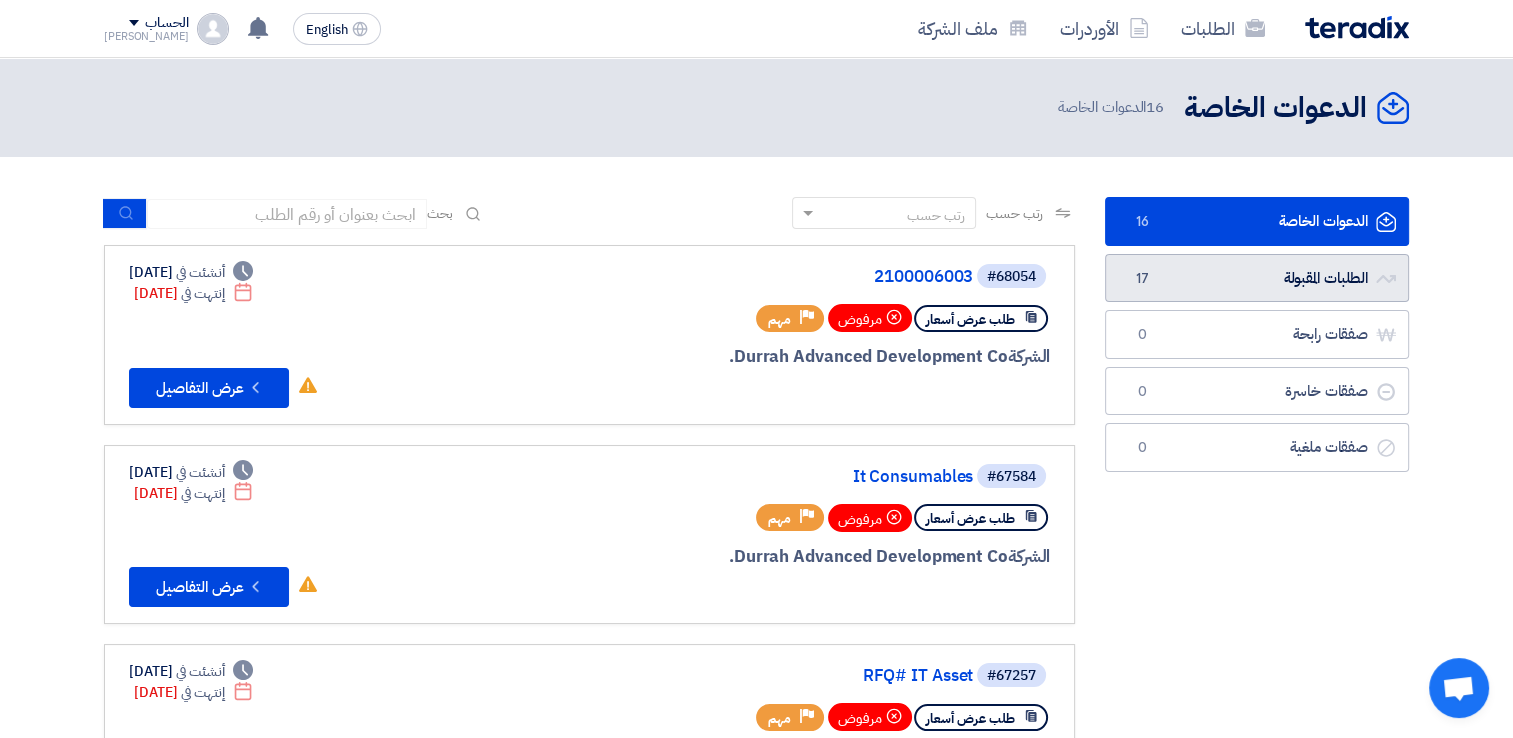 click on "الطلبات المقبولة
الطلبات المقبولة
17" 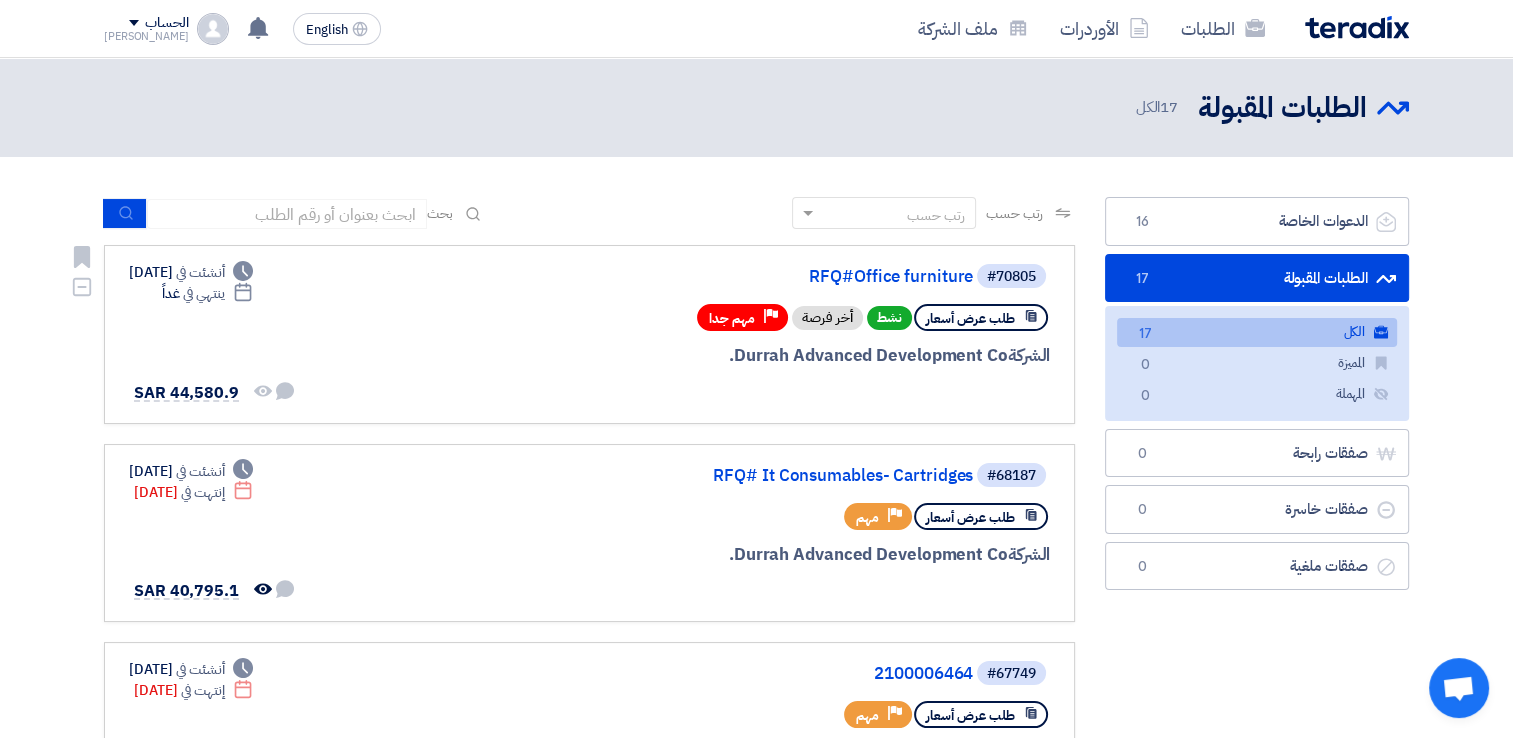 click on "الشركة  [PERSON_NAME] Advanced Development Co." 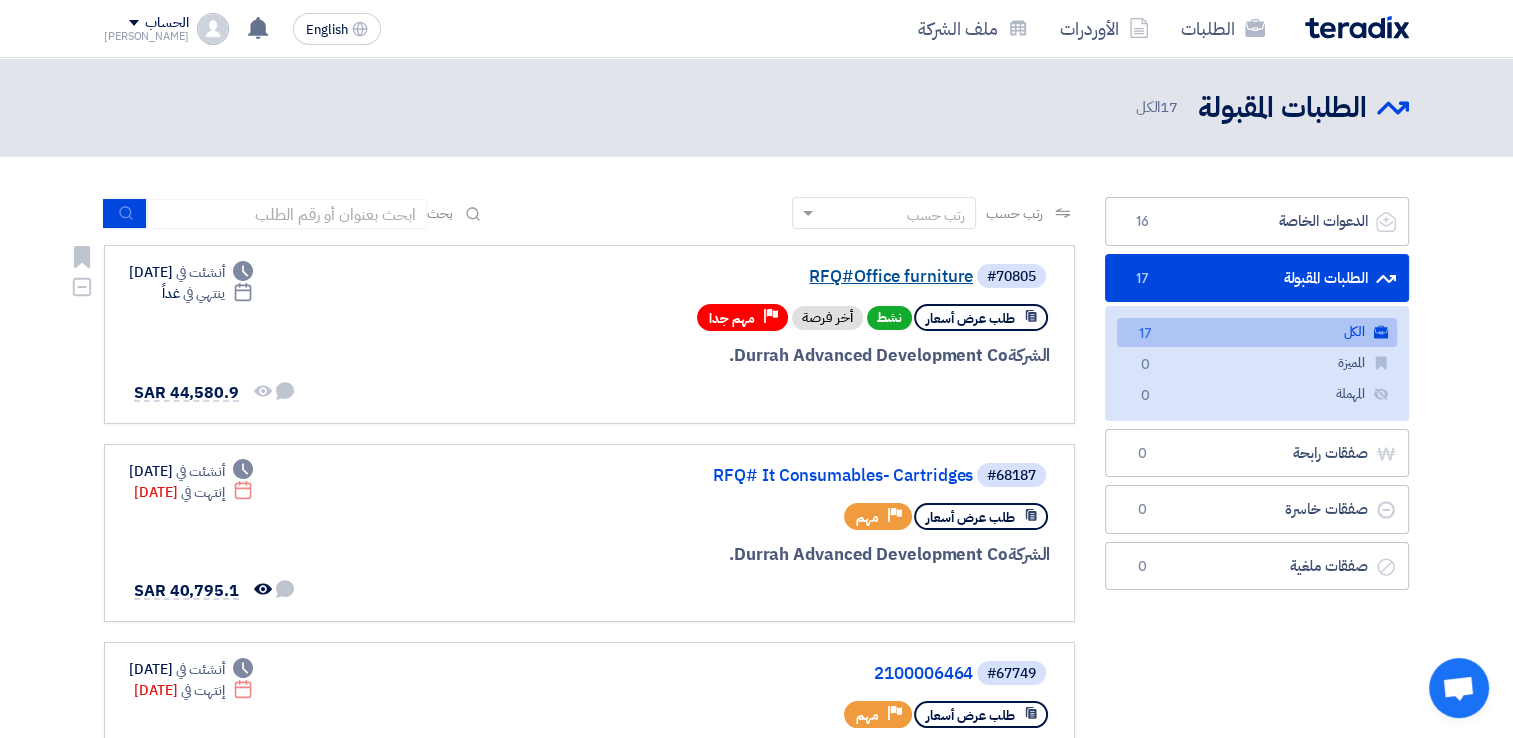 click on "RFQ#Office furniture" 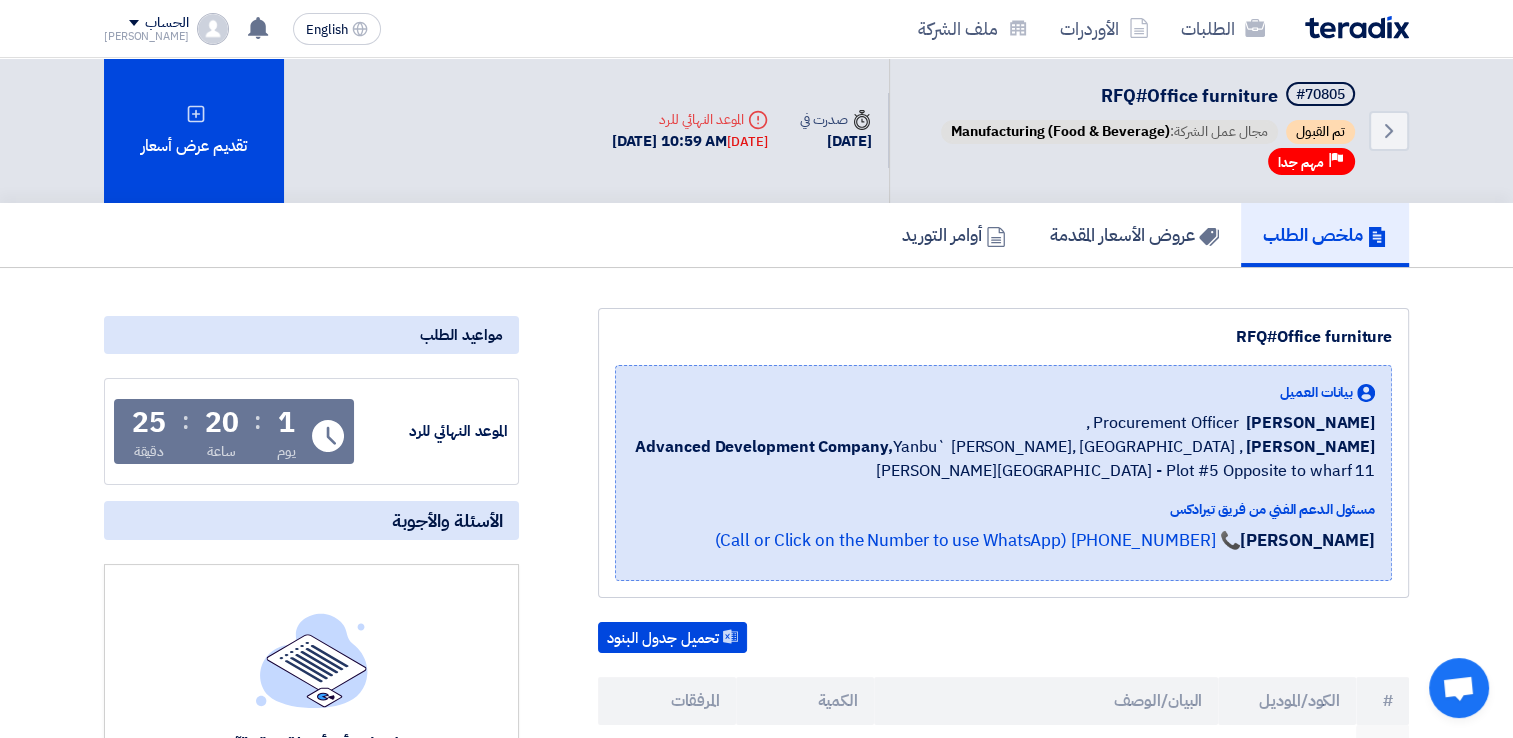 scroll, scrollTop: 0, scrollLeft: 0, axis: both 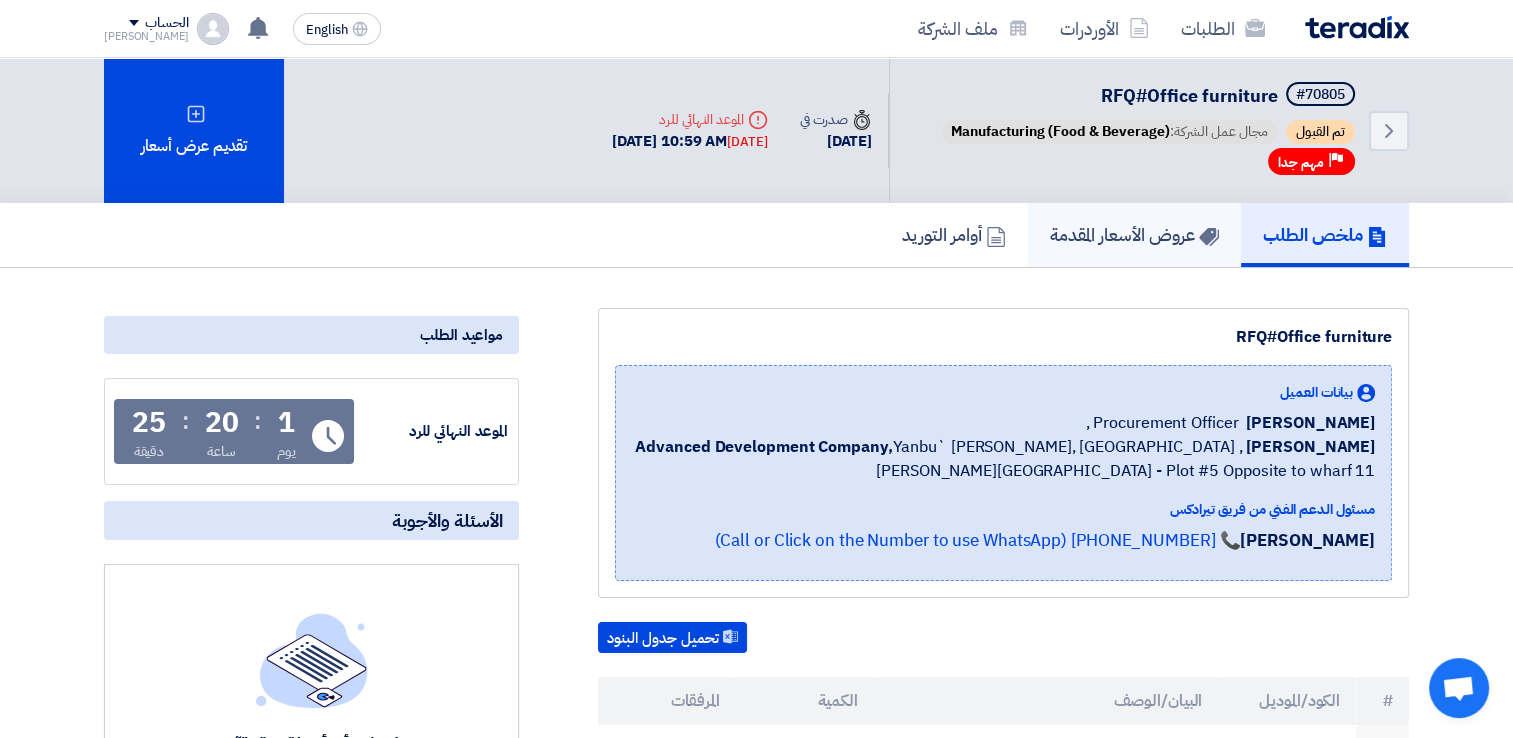 click on "عروض الأسعار المقدمة" 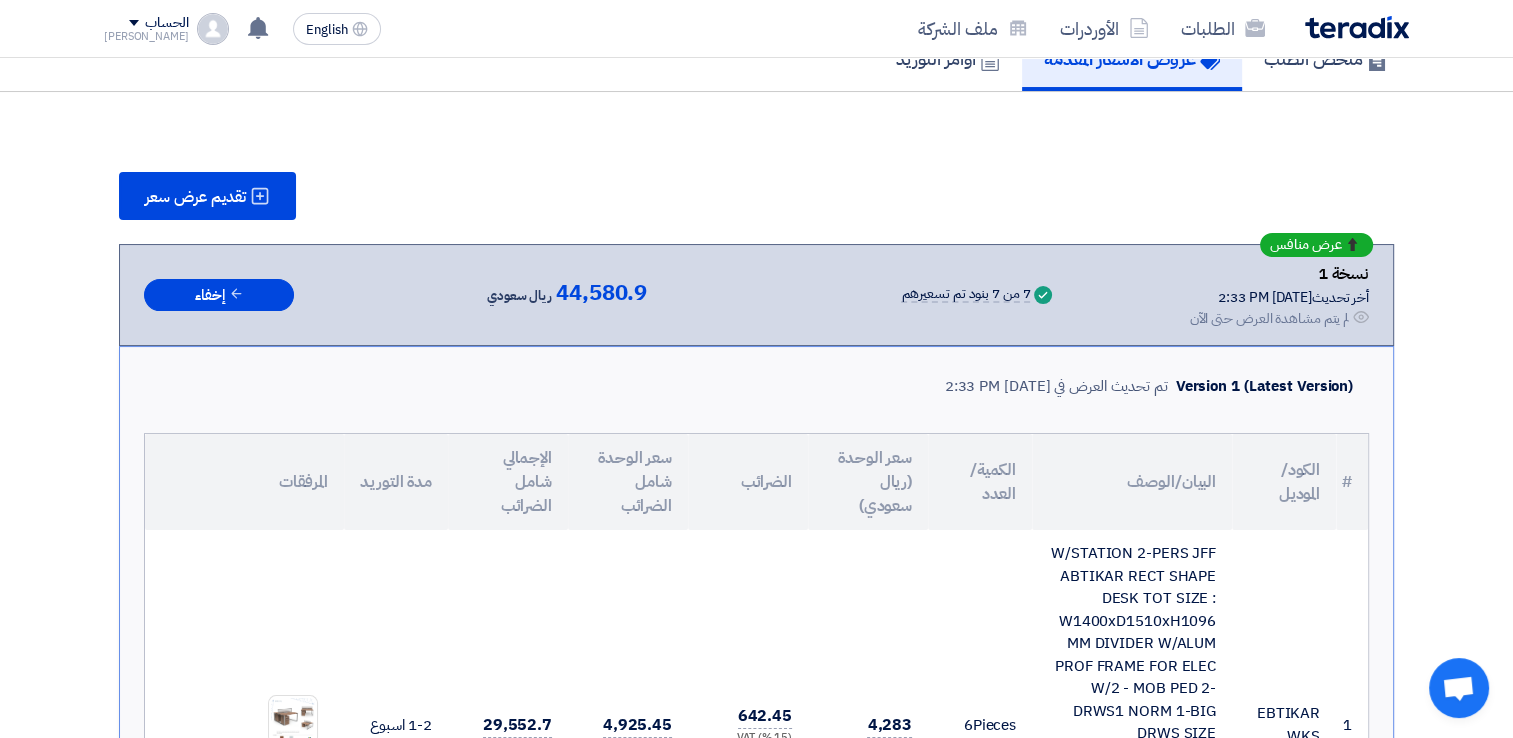 scroll, scrollTop: 300, scrollLeft: 0, axis: vertical 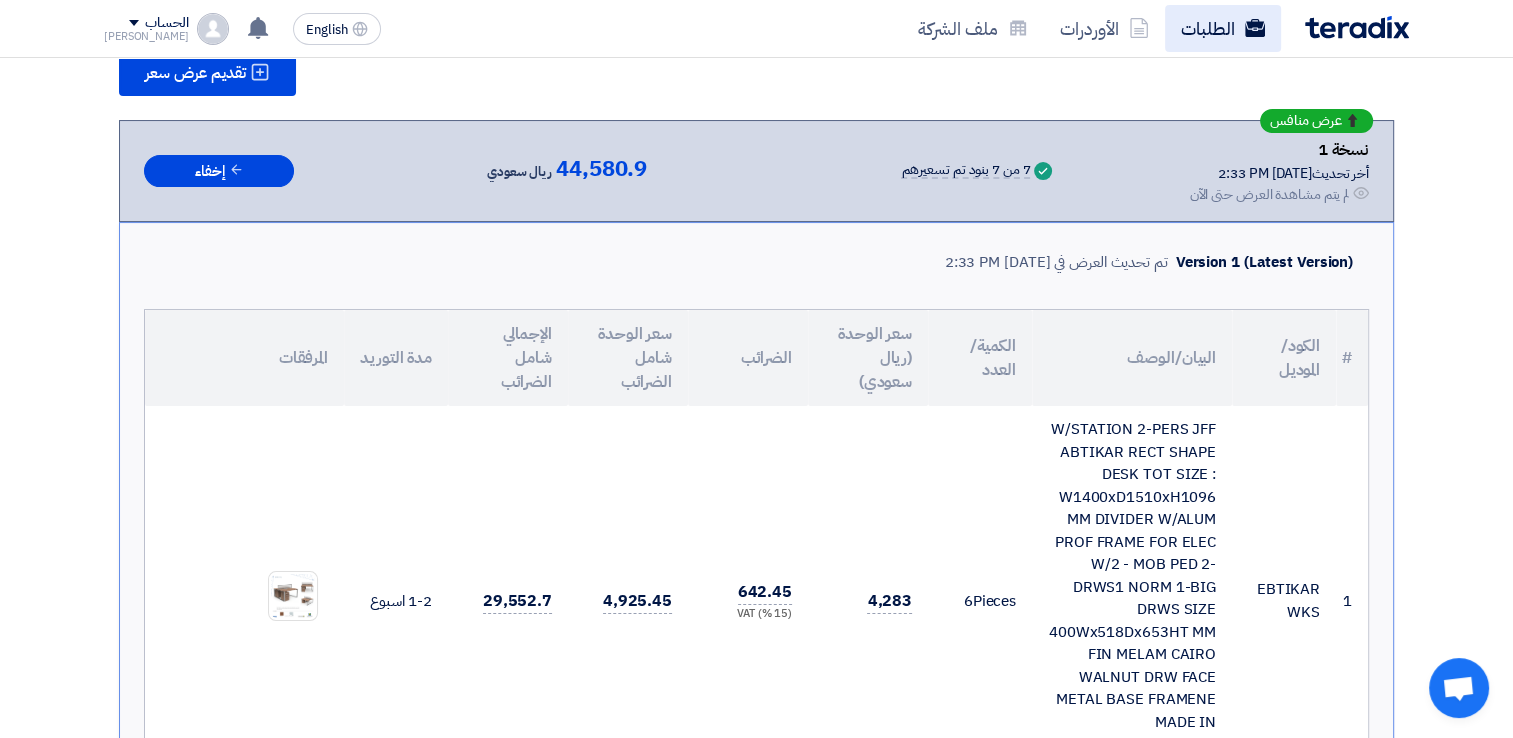 click 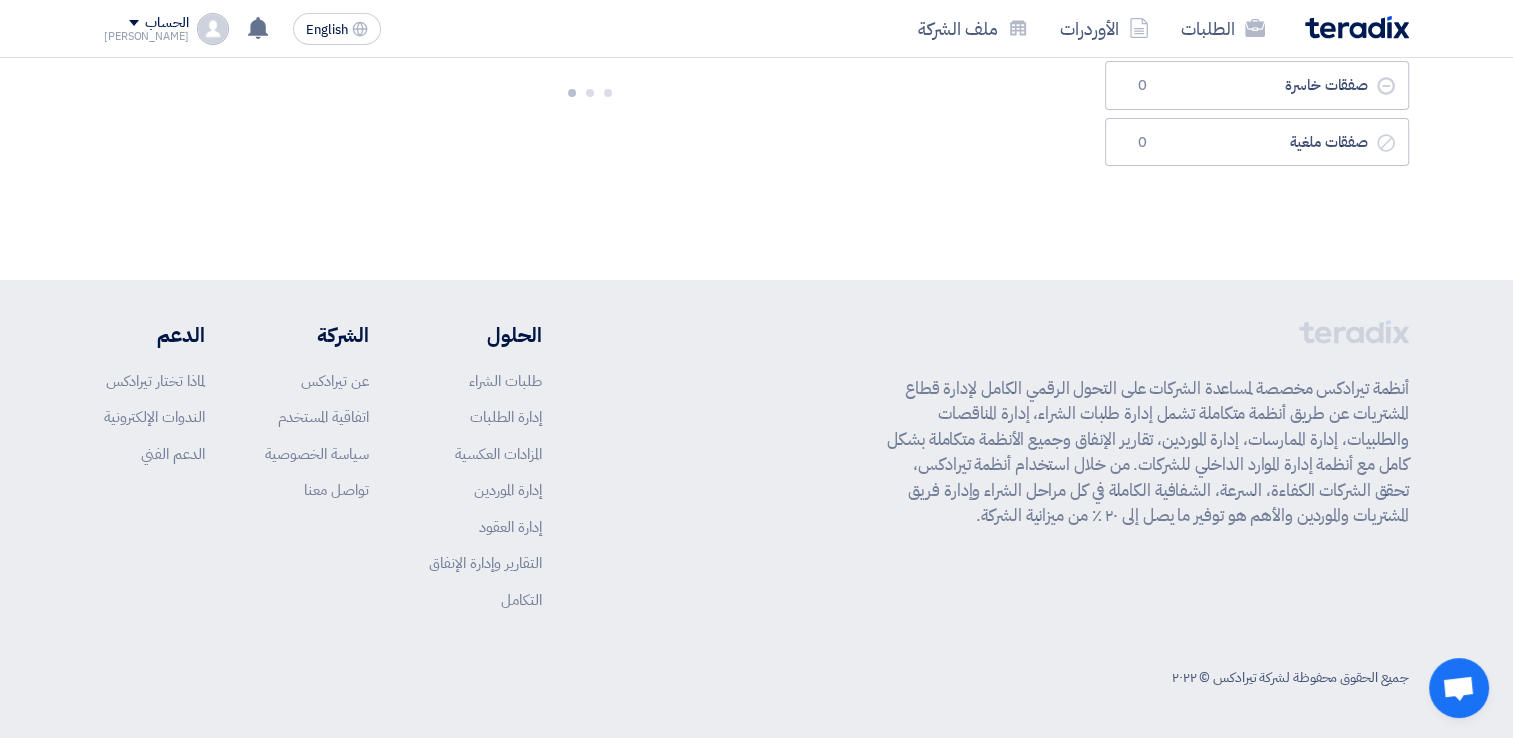 scroll, scrollTop: 0, scrollLeft: 0, axis: both 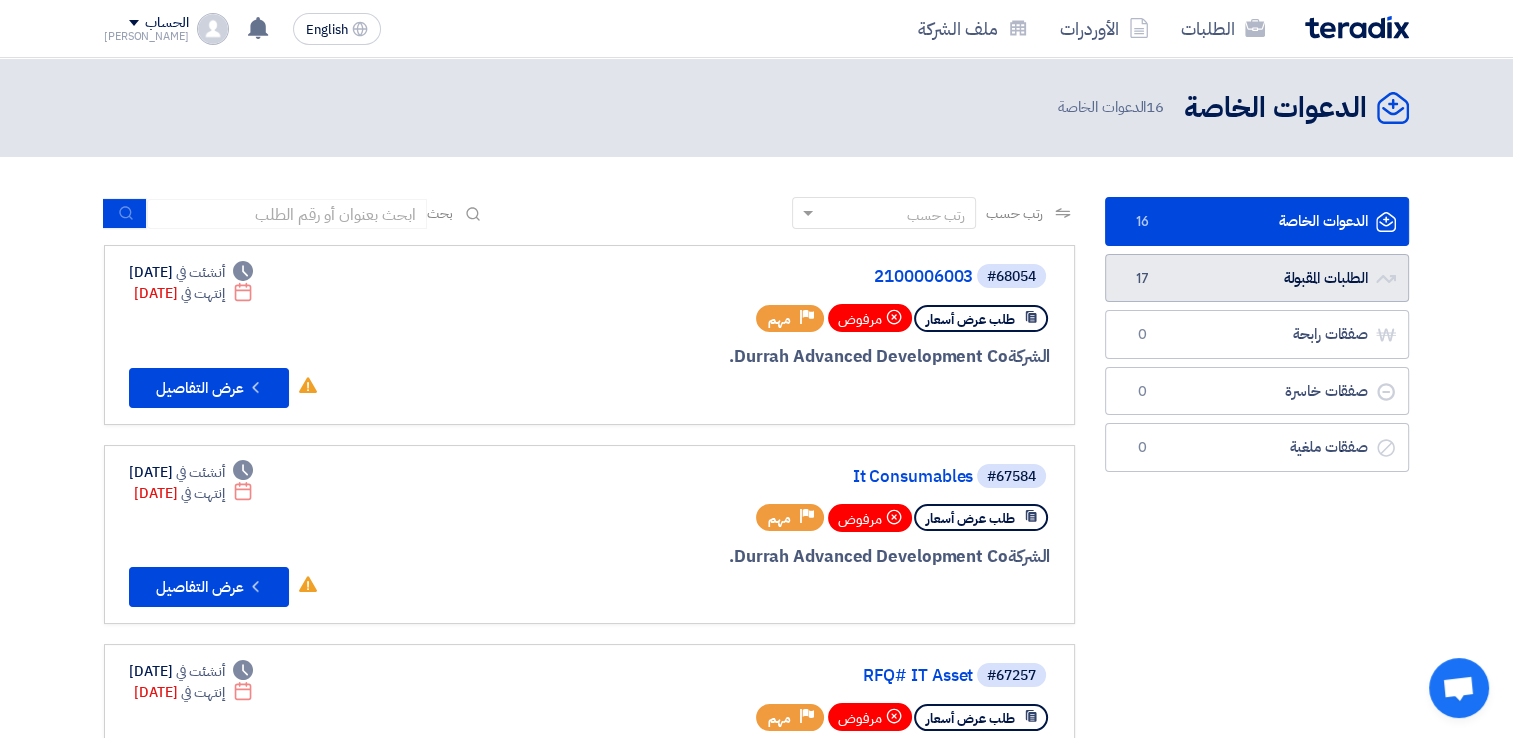 click on "الطلبات المقبولة
الطلبات المقبولة
17" 